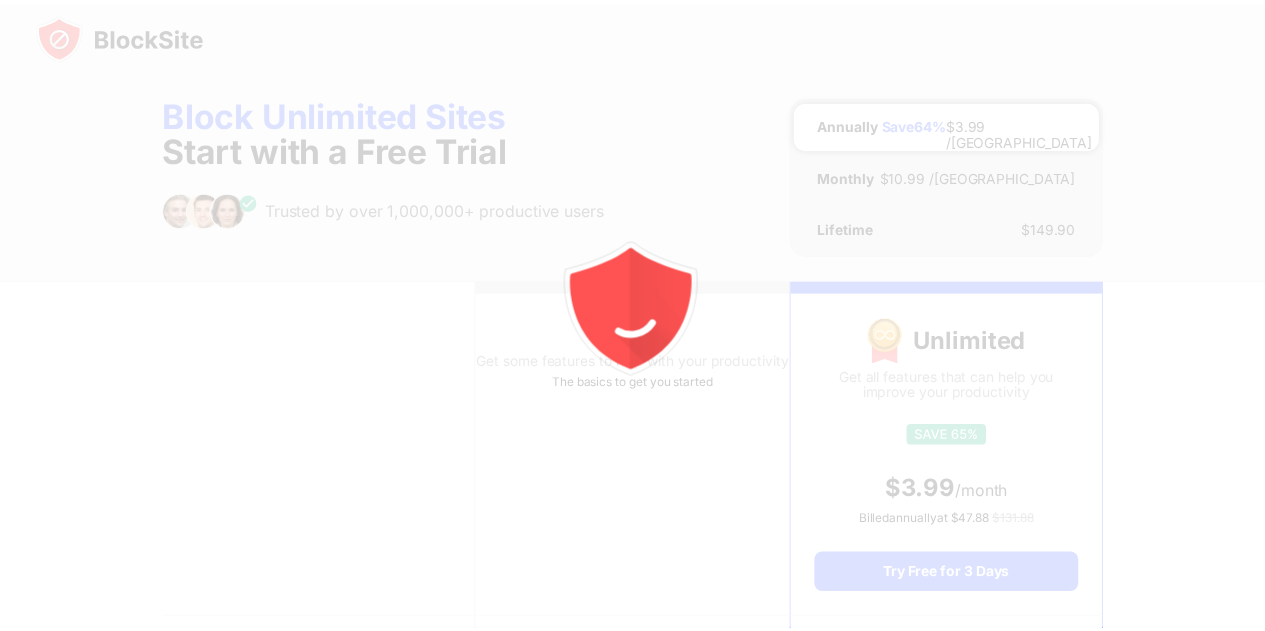 scroll, scrollTop: 0, scrollLeft: 0, axis: both 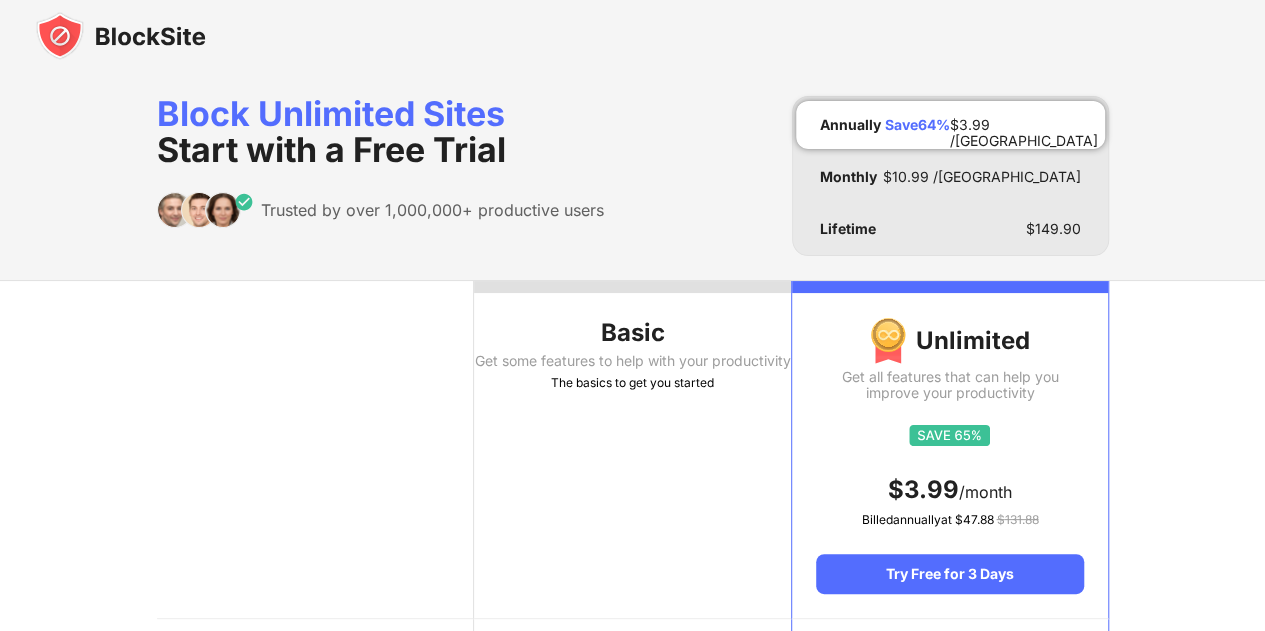 click on "The basics to get you started" at bounding box center [632, 383] 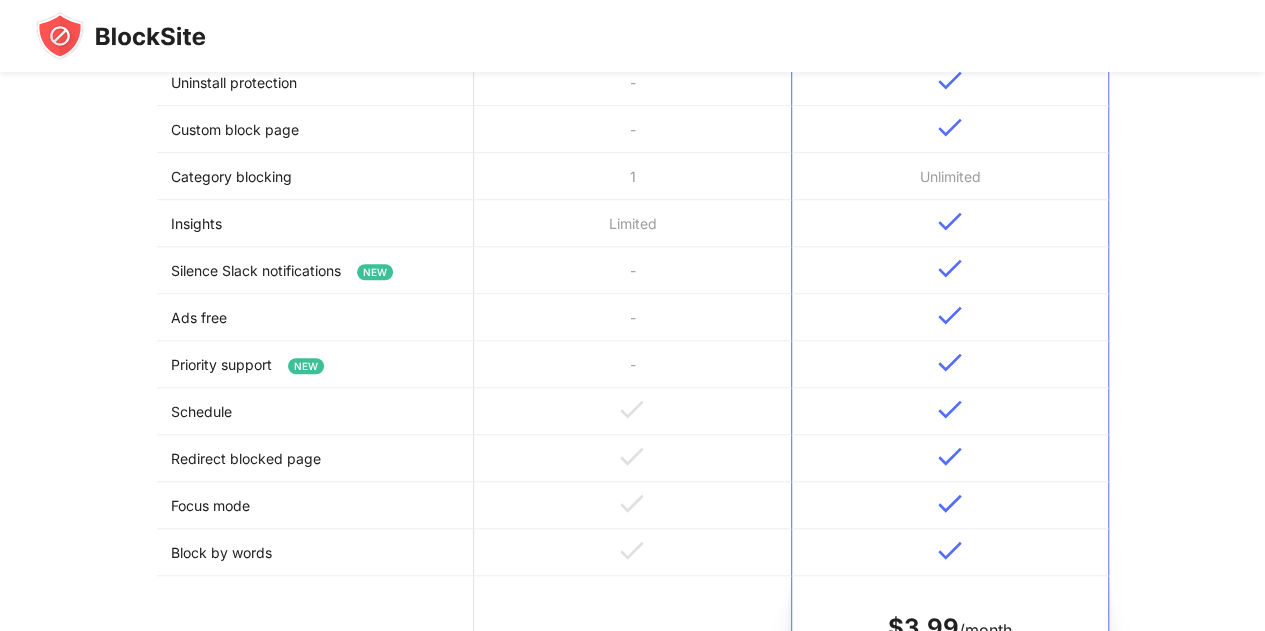 scroll, scrollTop: 661, scrollLeft: 0, axis: vertical 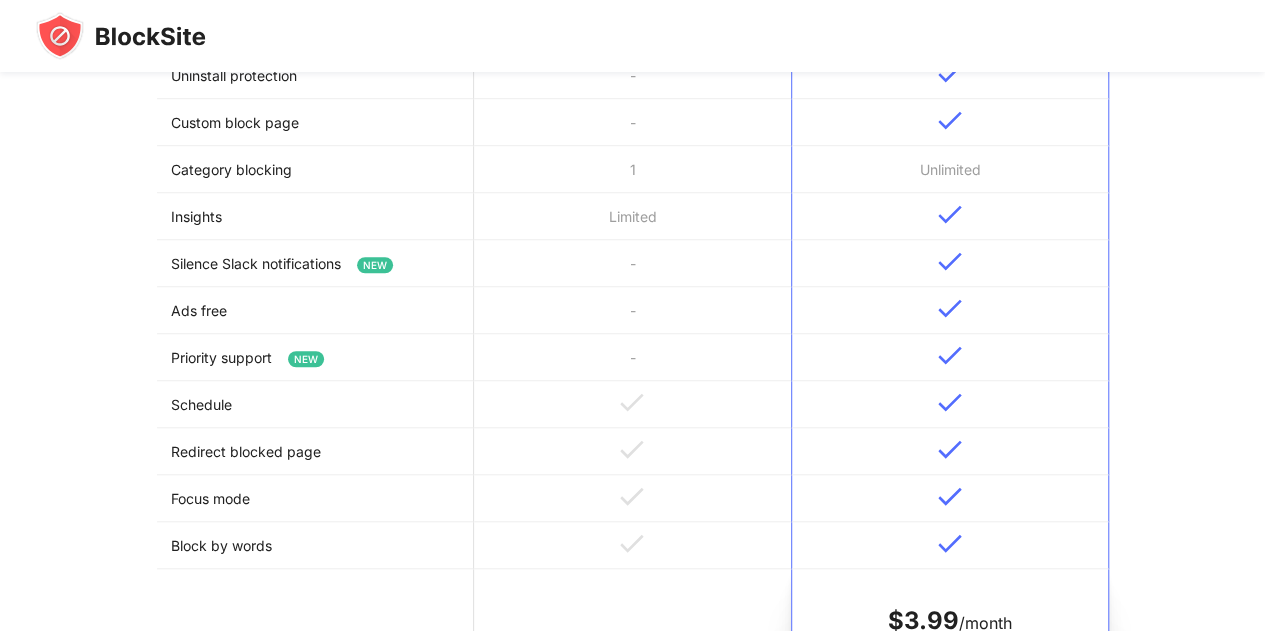 click on "Silence Slack notifications   NEW" at bounding box center (315, 263) 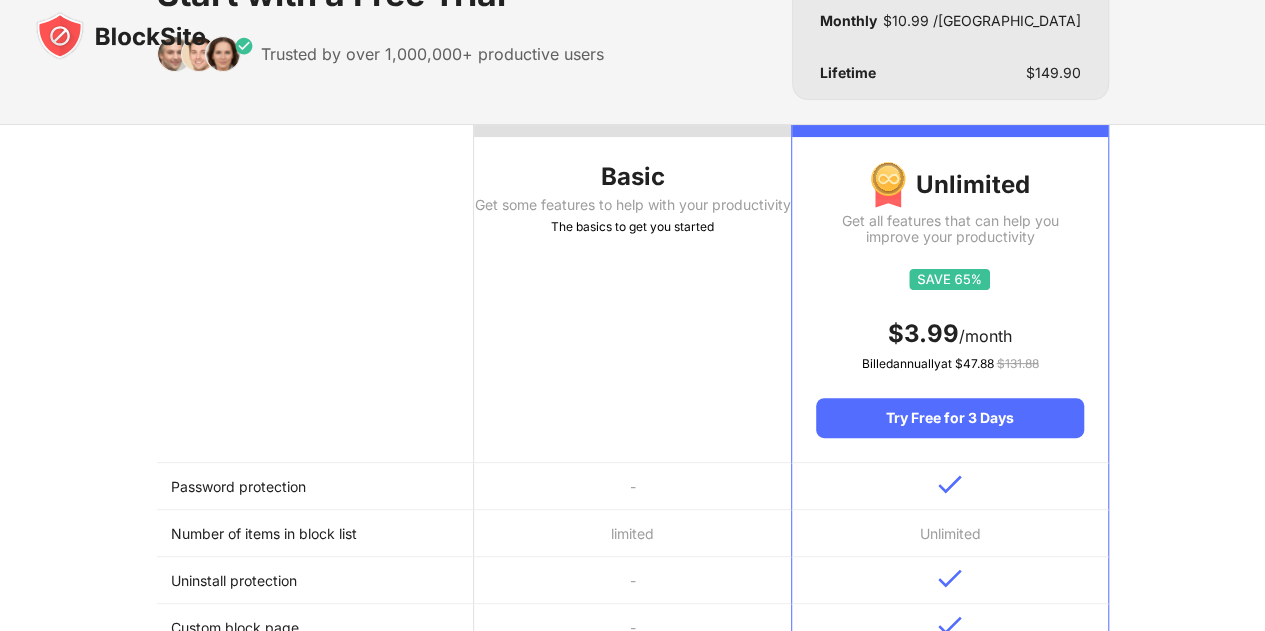 scroll, scrollTop: 0, scrollLeft: 0, axis: both 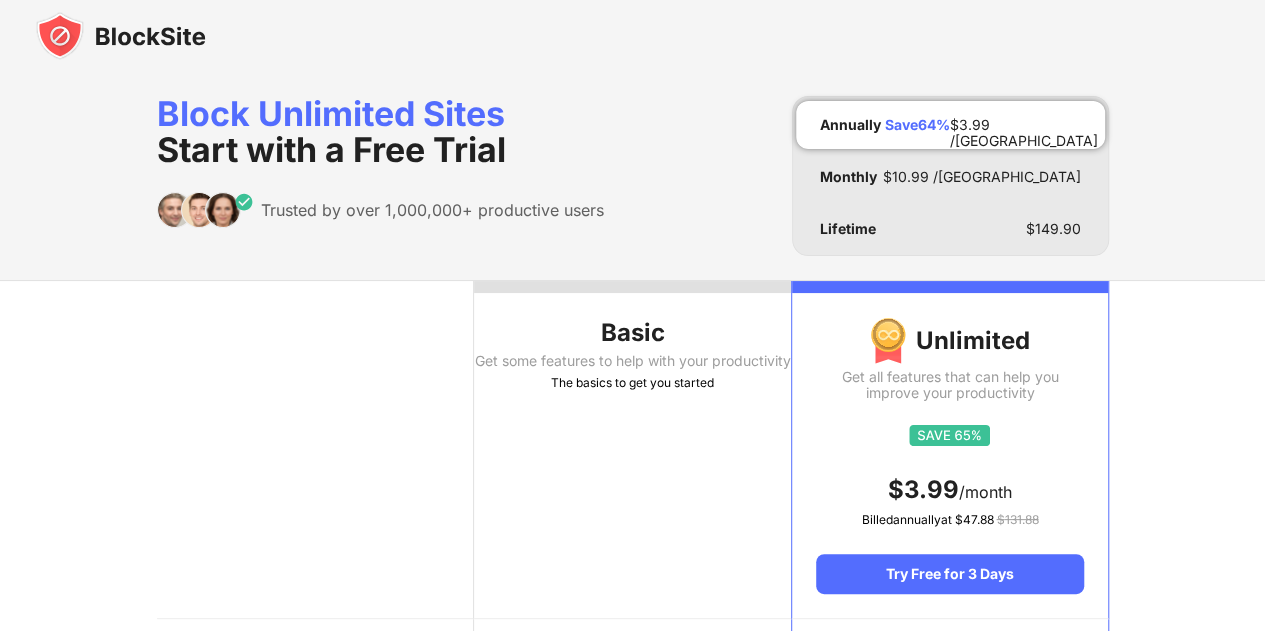 click on "Basic Get some features to help with your productivity The basics to get you started" at bounding box center [632, 450] 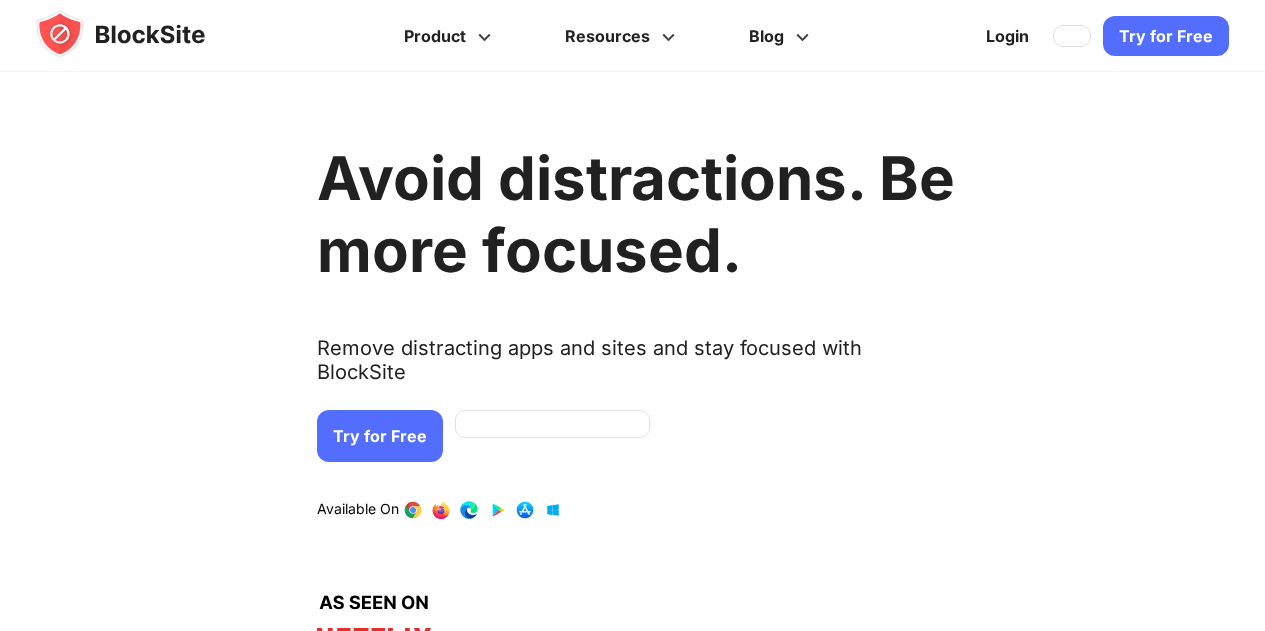 scroll, scrollTop: 0, scrollLeft: 0, axis: both 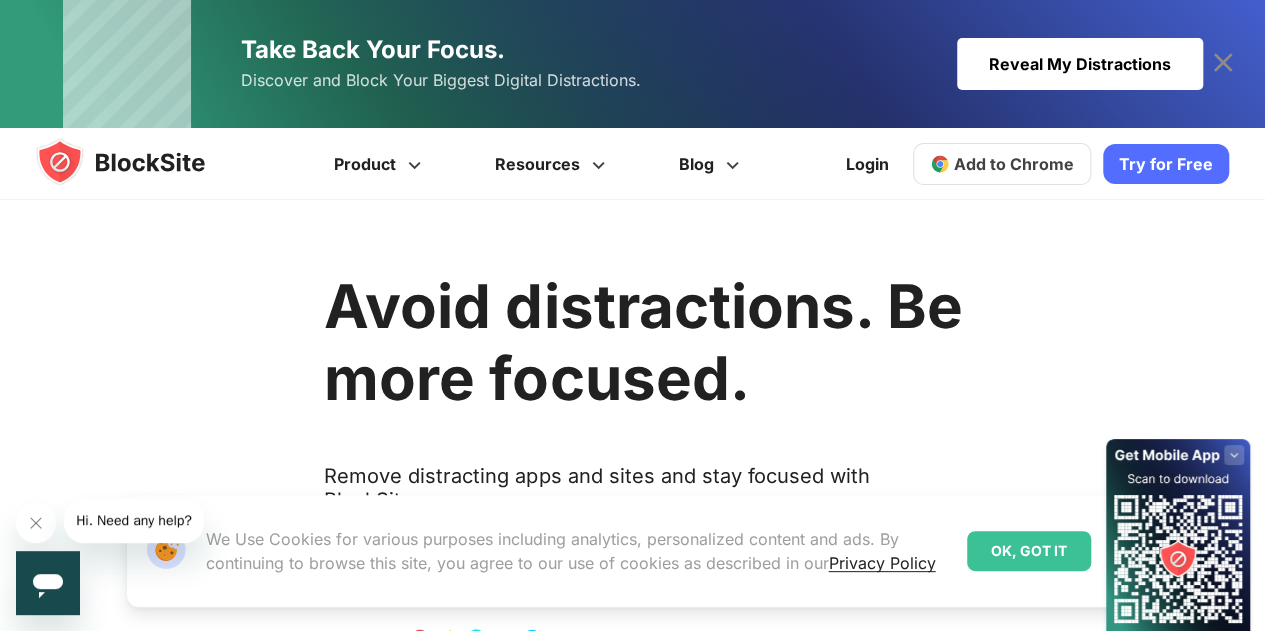 click on "Add to Chrome" at bounding box center (1014, 164) 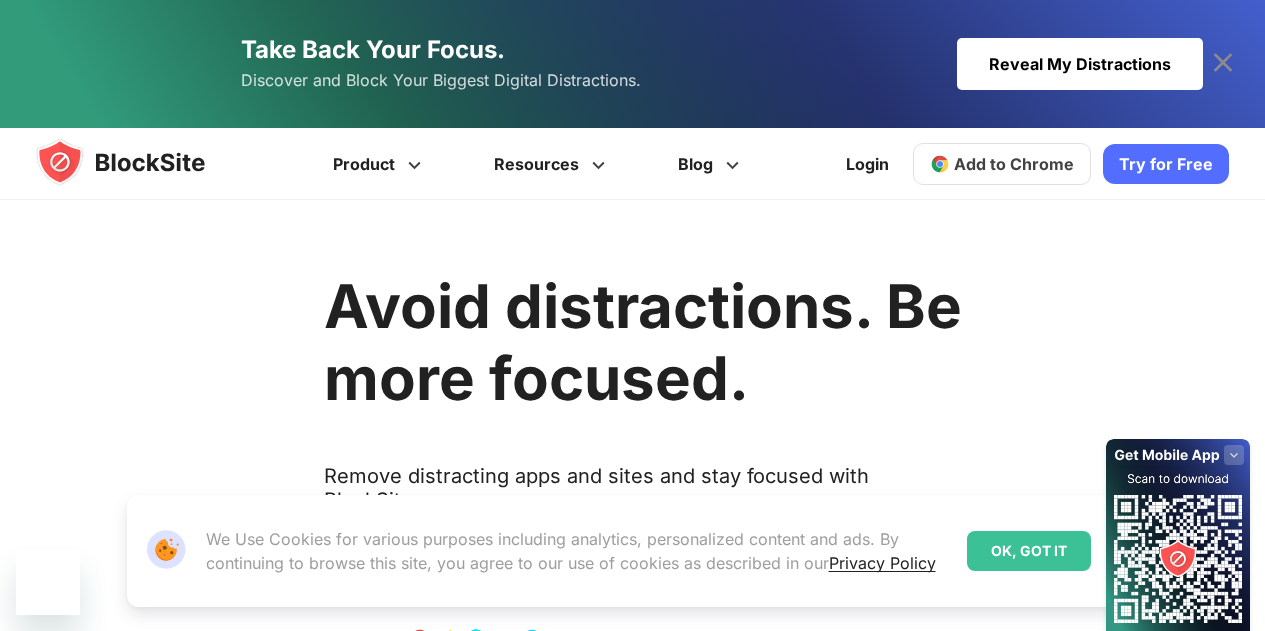 scroll, scrollTop: 0, scrollLeft: 0, axis: both 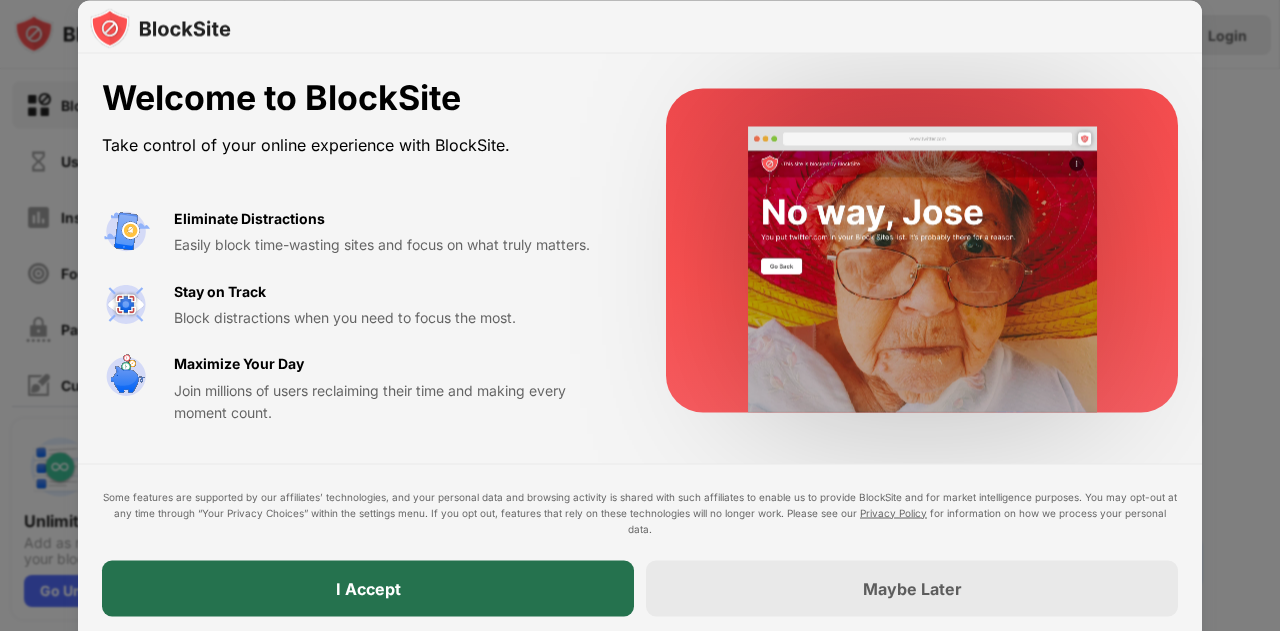click on "I Accept" at bounding box center [368, 588] 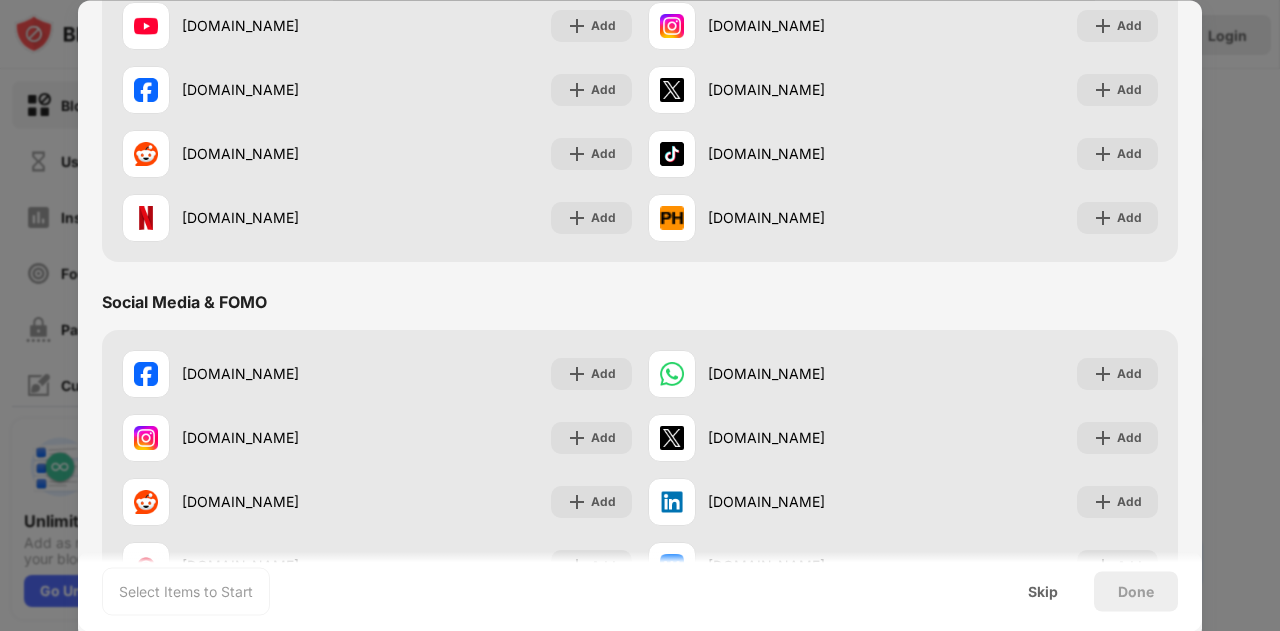 scroll, scrollTop: 232, scrollLeft: 0, axis: vertical 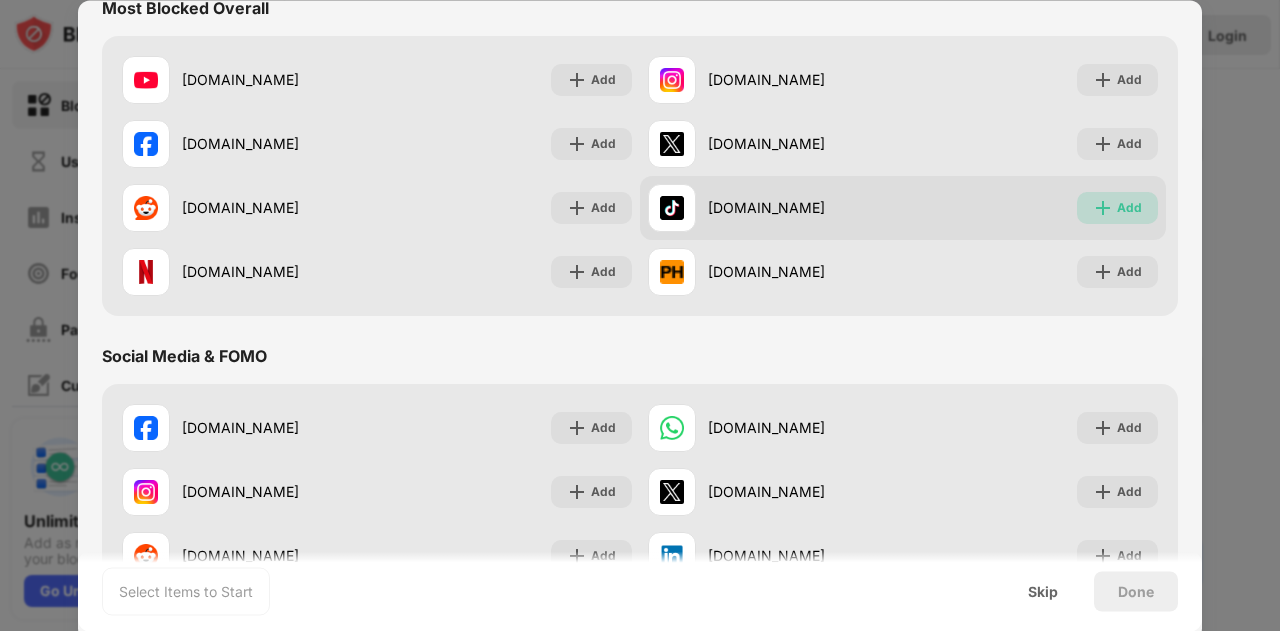 click on "Add" at bounding box center [1117, 208] 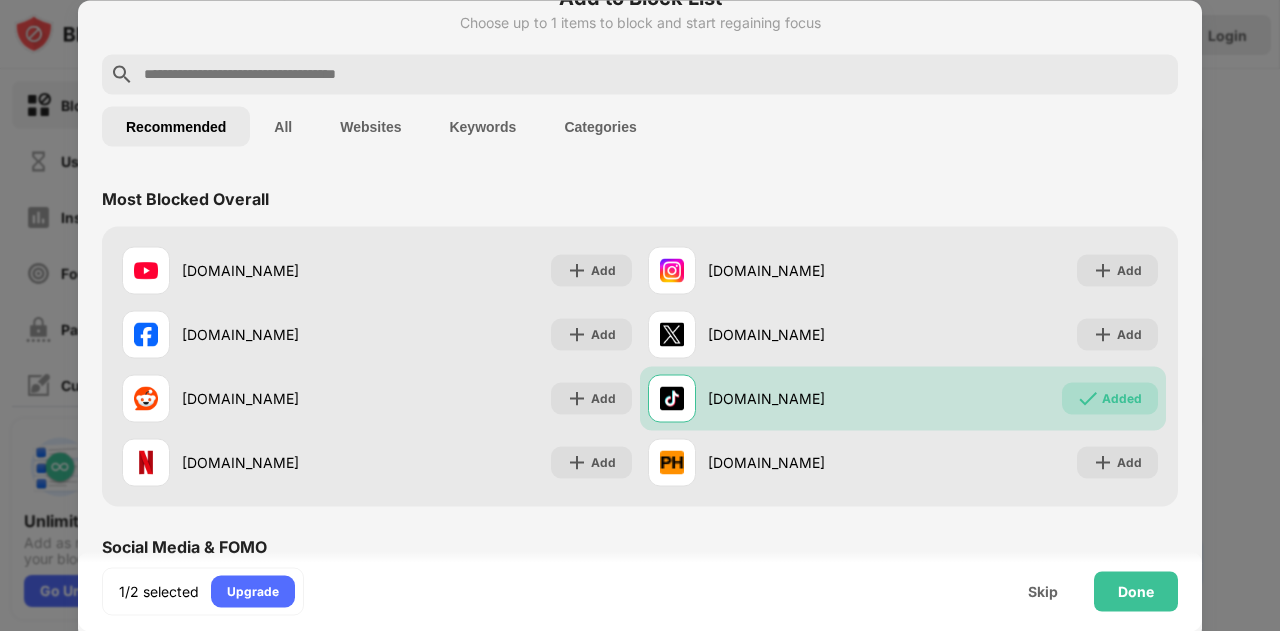 scroll, scrollTop: 32, scrollLeft: 0, axis: vertical 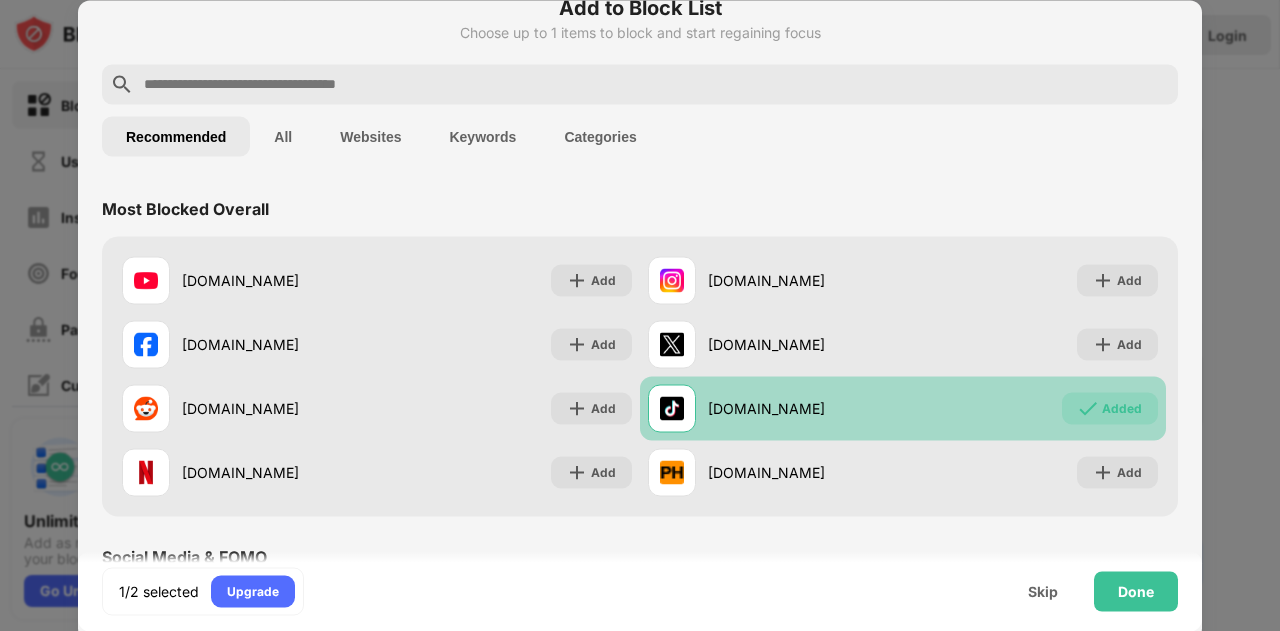click on "Added" at bounding box center (1122, 408) 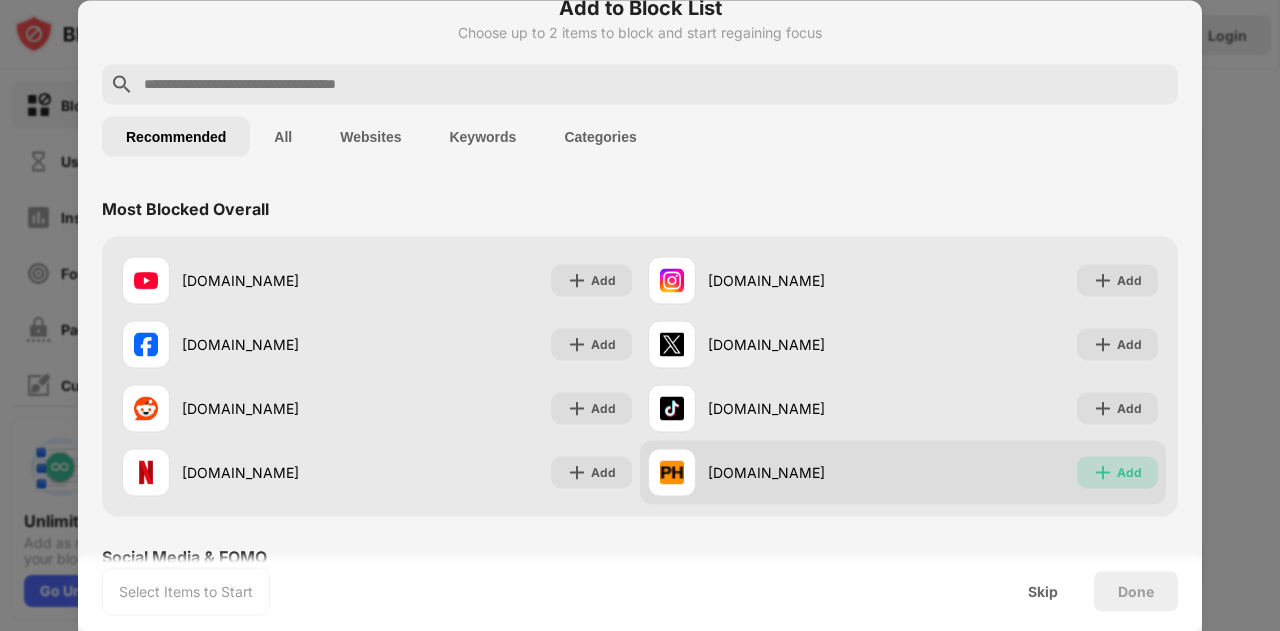 click on "Add" at bounding box center (1129, 472) 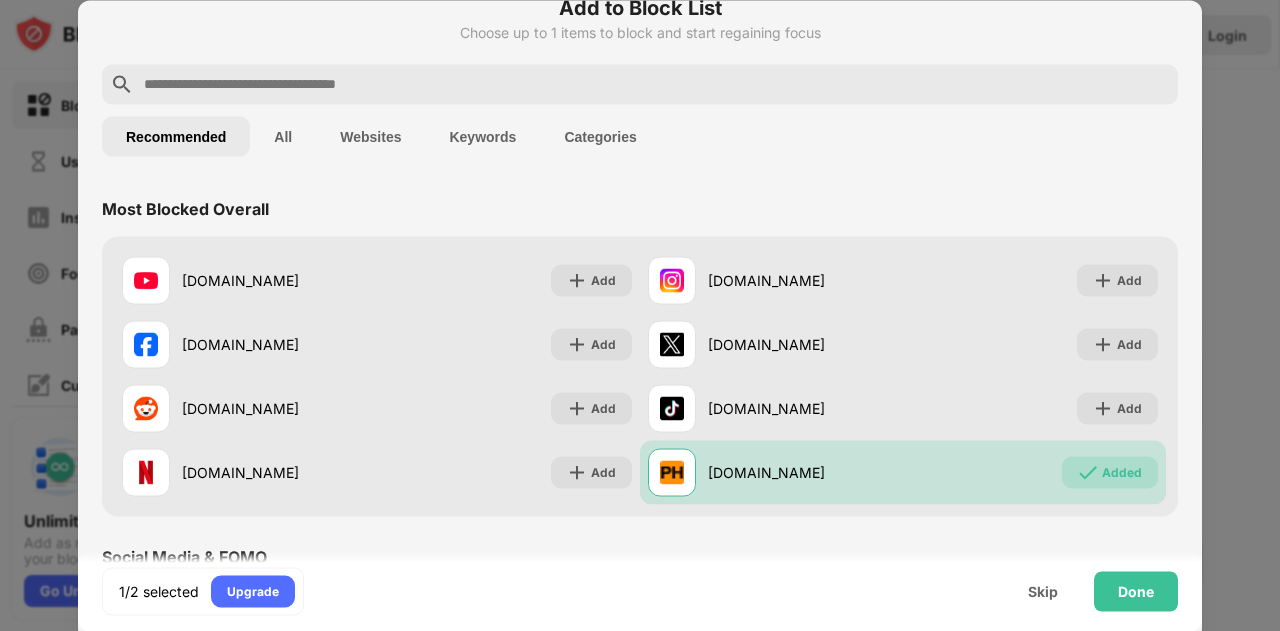 click at bounding box center (640, 84) 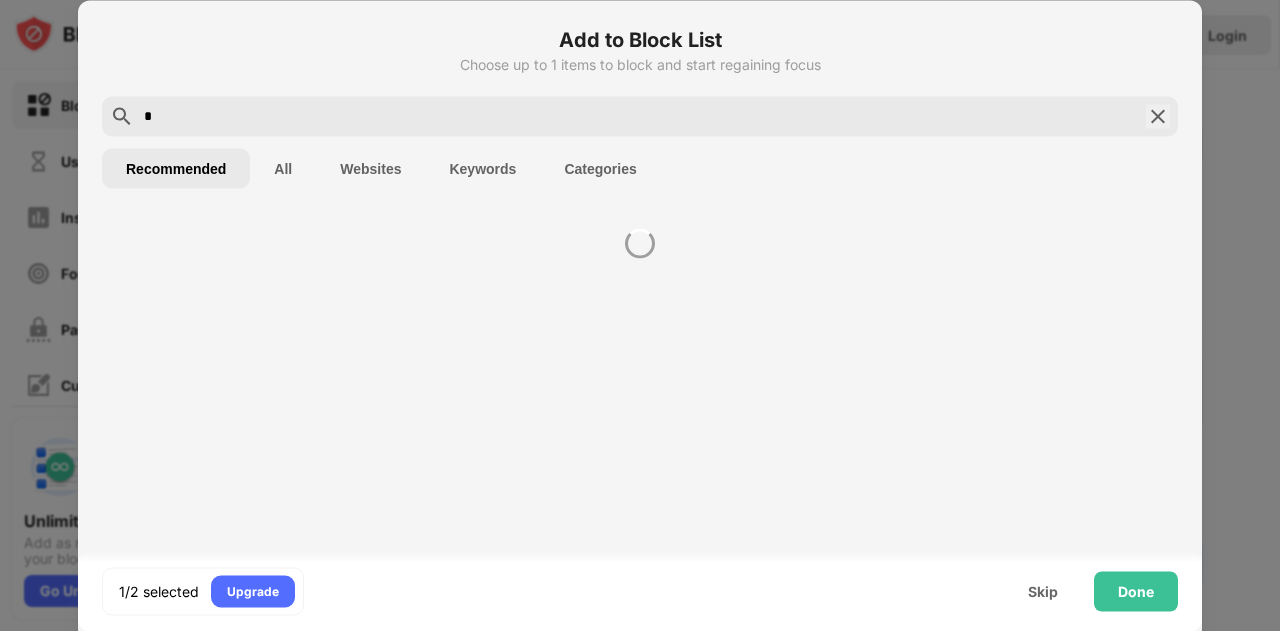 scroll, scrollTop: 0, scrollLeft: 0, axis: both 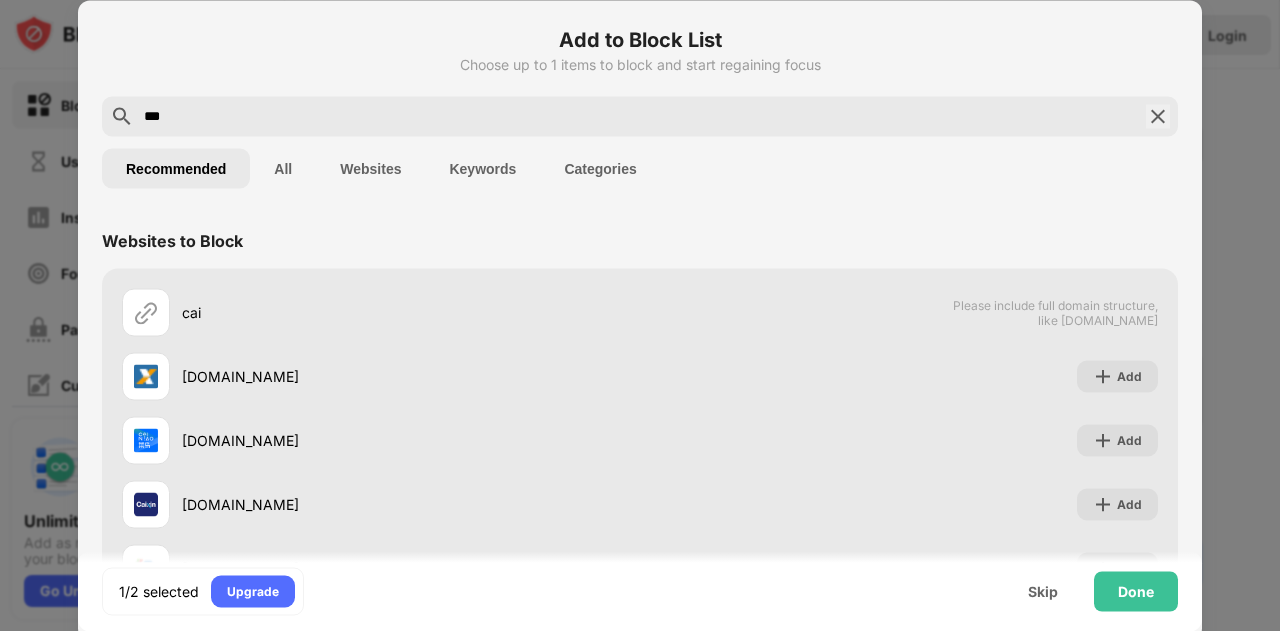 type on "***" 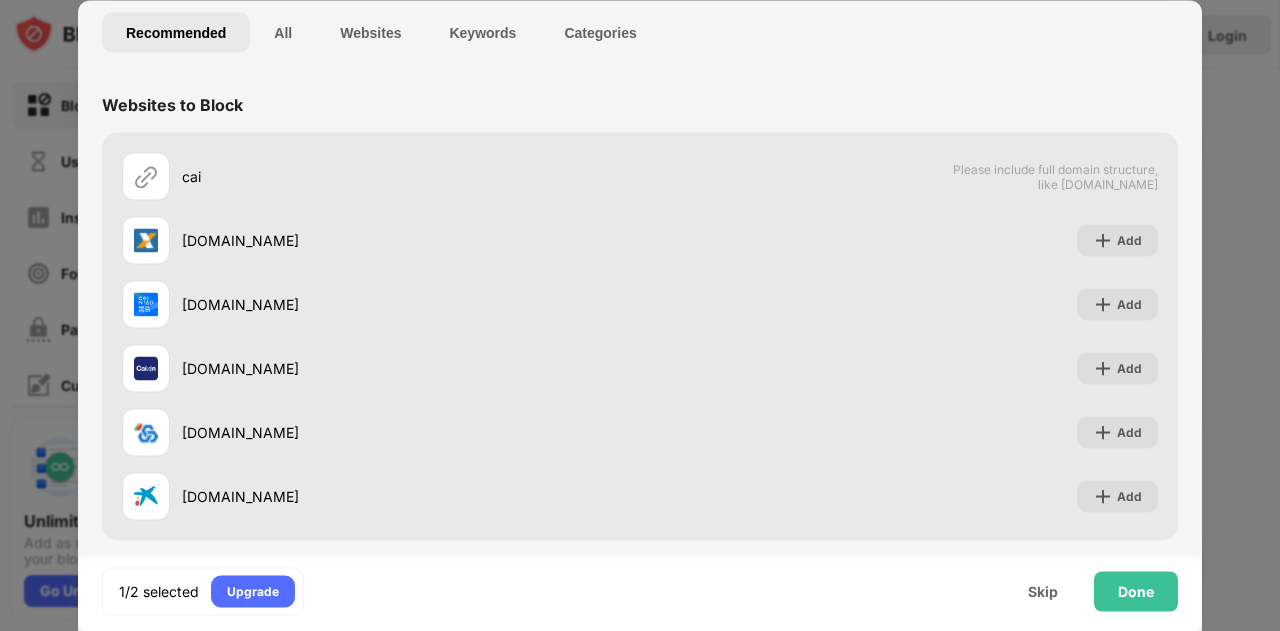 scroll, scrollTop: 0, scrollLeft: 0, axis: both 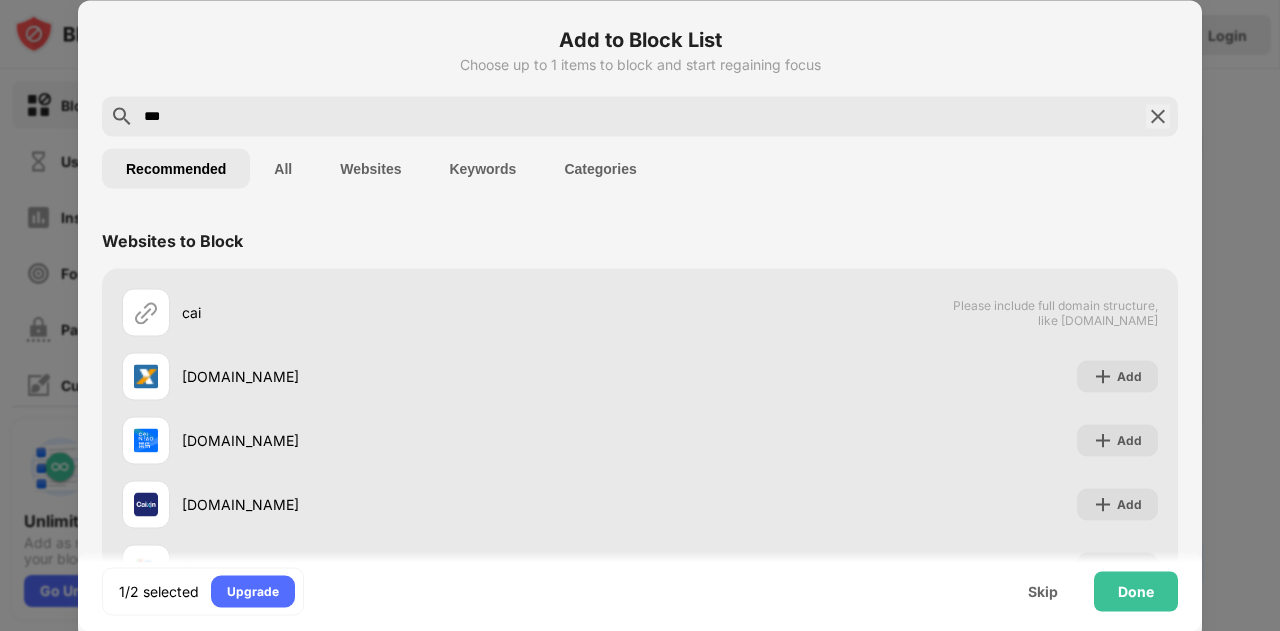 click at bounding box center (1158, 116) 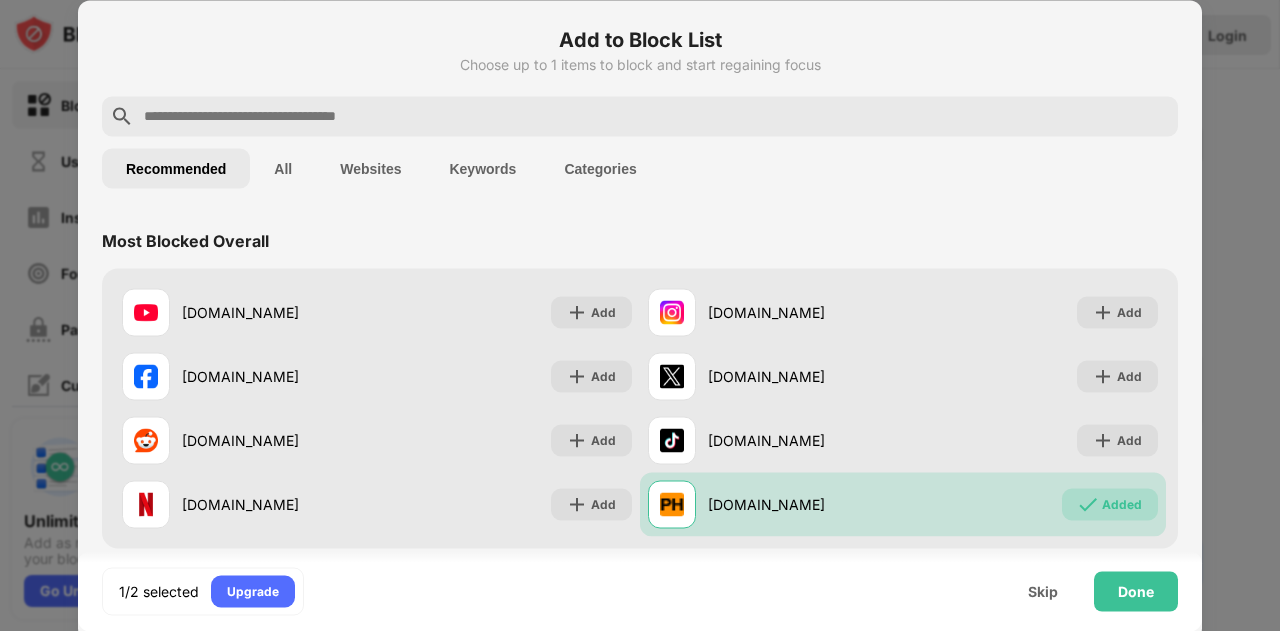 click on "Add to Block List Choose up to 1 items to block and start regaining focus" at bounding box center [640, 60] 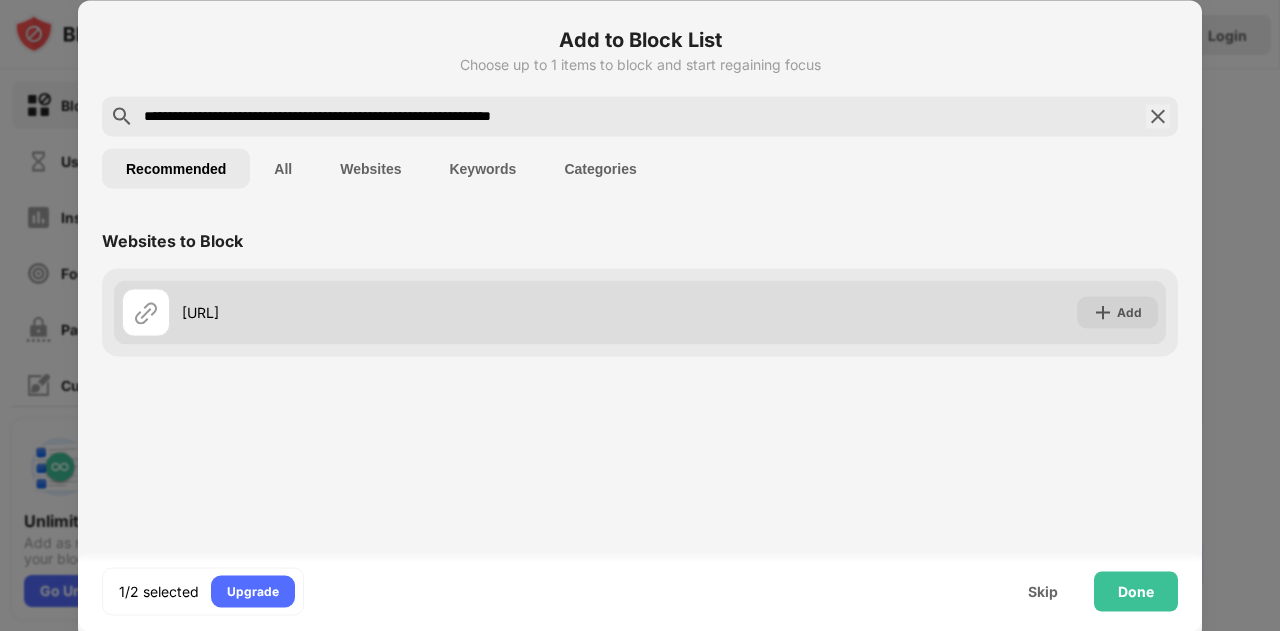 type on "**********" 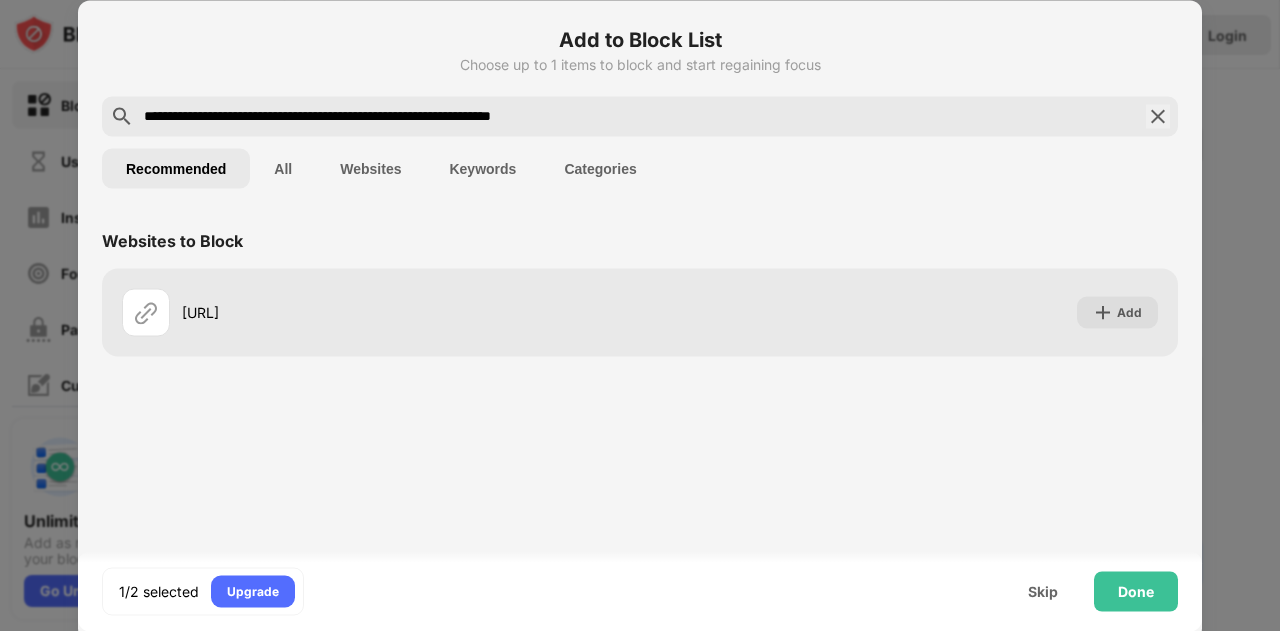 drag, startPoint x: 314, startPoint y: 331, endPoint x: 730, endPoint y: -100, distance: 599.01337 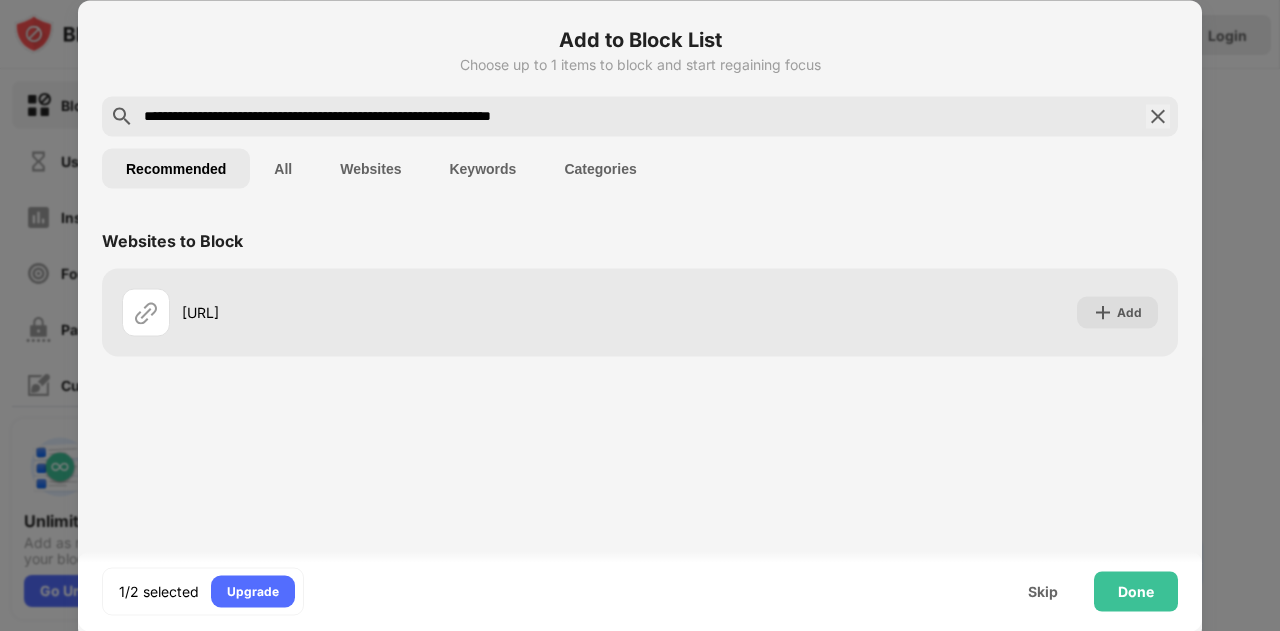 click on "**********" at bounding box center [640, 116] 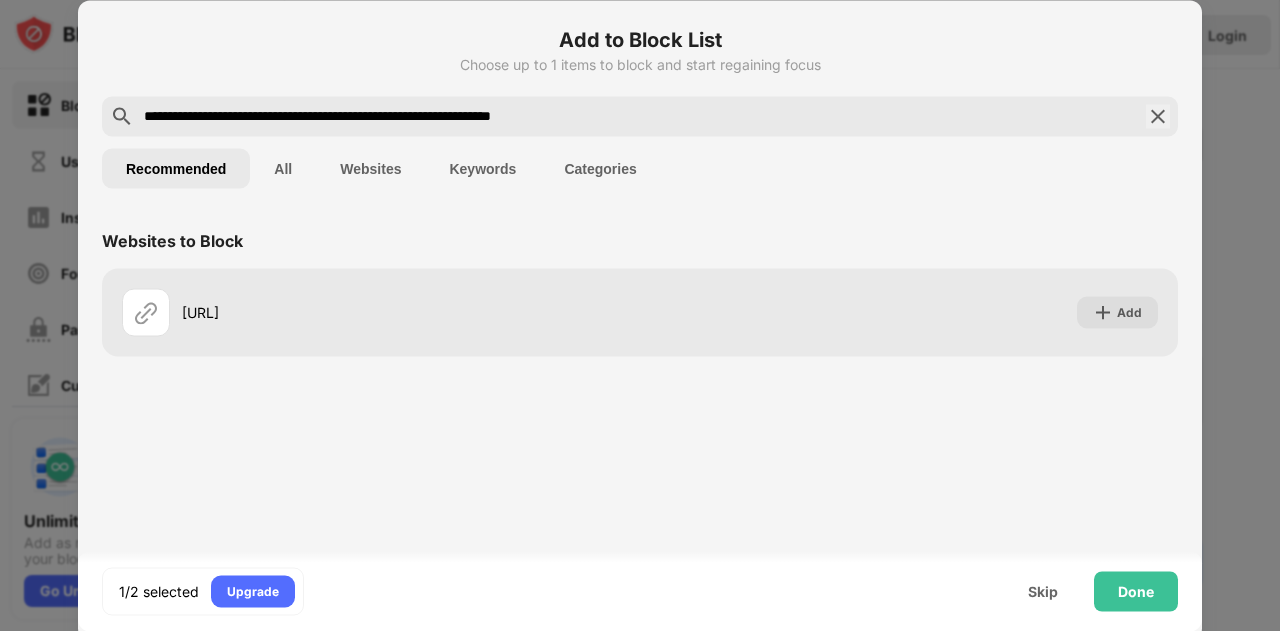 click on "Websites" at bounding box center (370, 168) 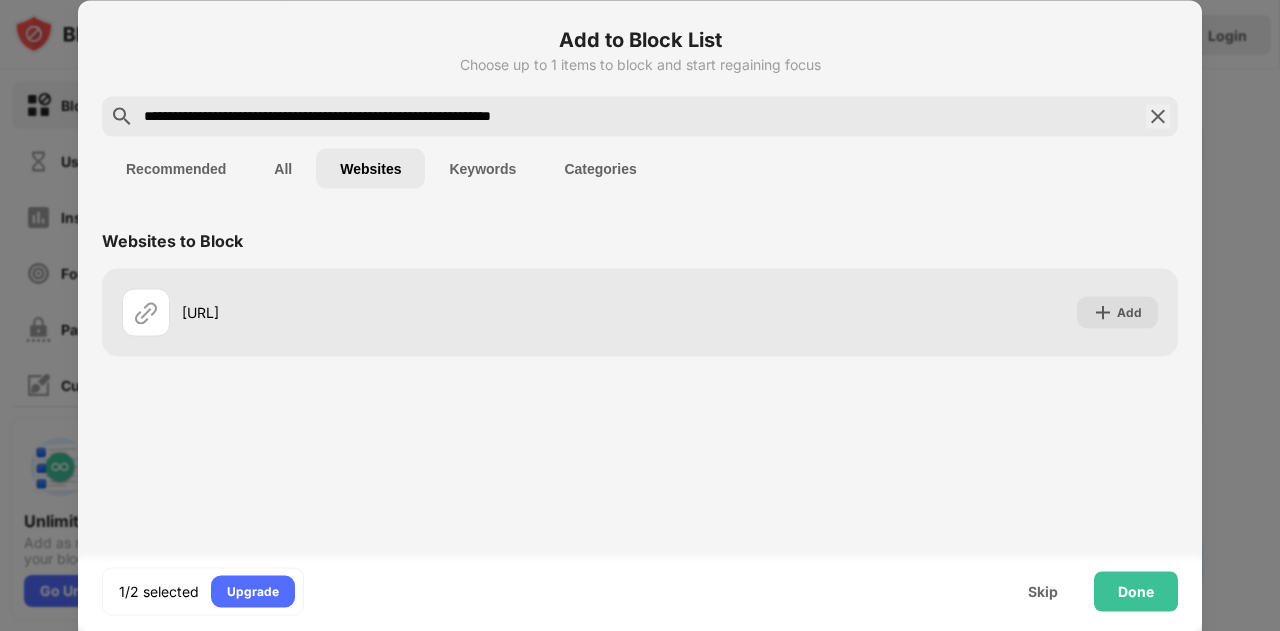 click on "All" at bounding box center [283, 168] 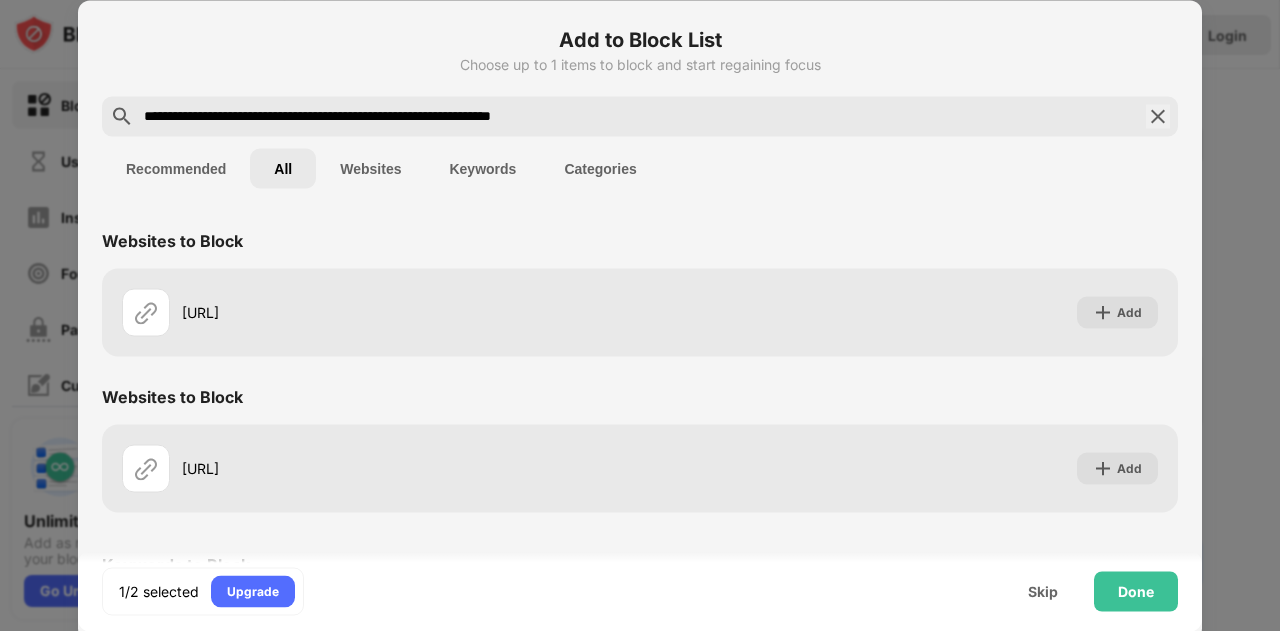 click on "**********" at bounding box center [640, 116] 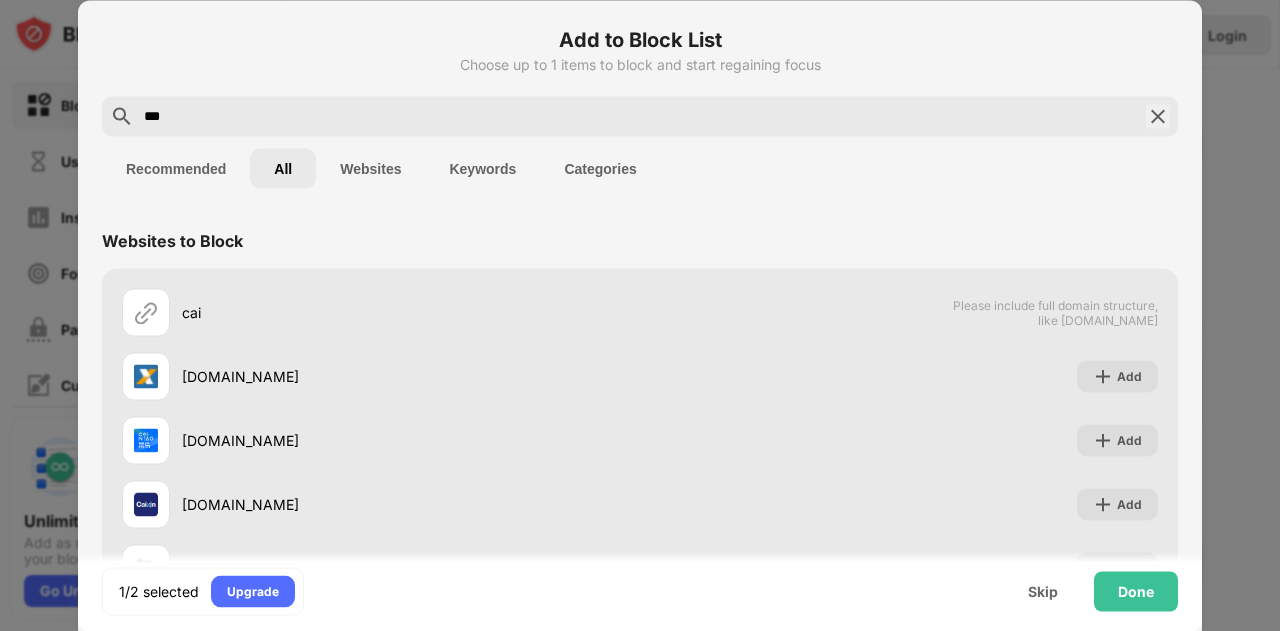 type on "***" 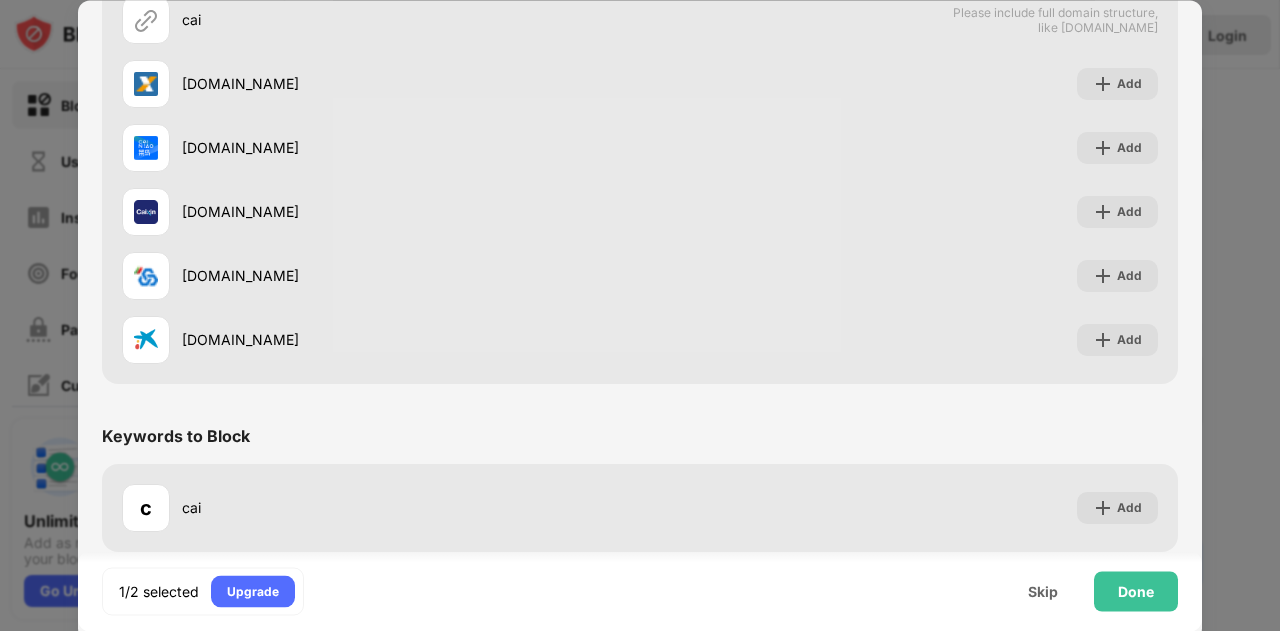 scroll, scrollTop: 0, scrollLeft: 0, axis: both 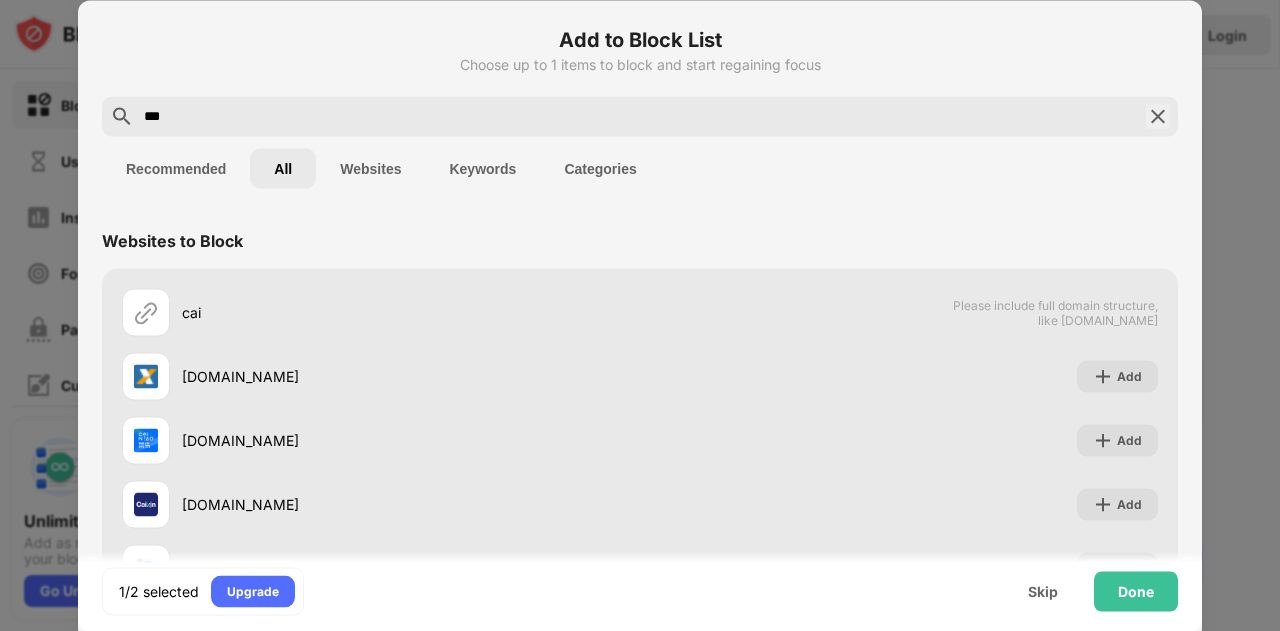 click on "***" at bounding box center (640, 116) 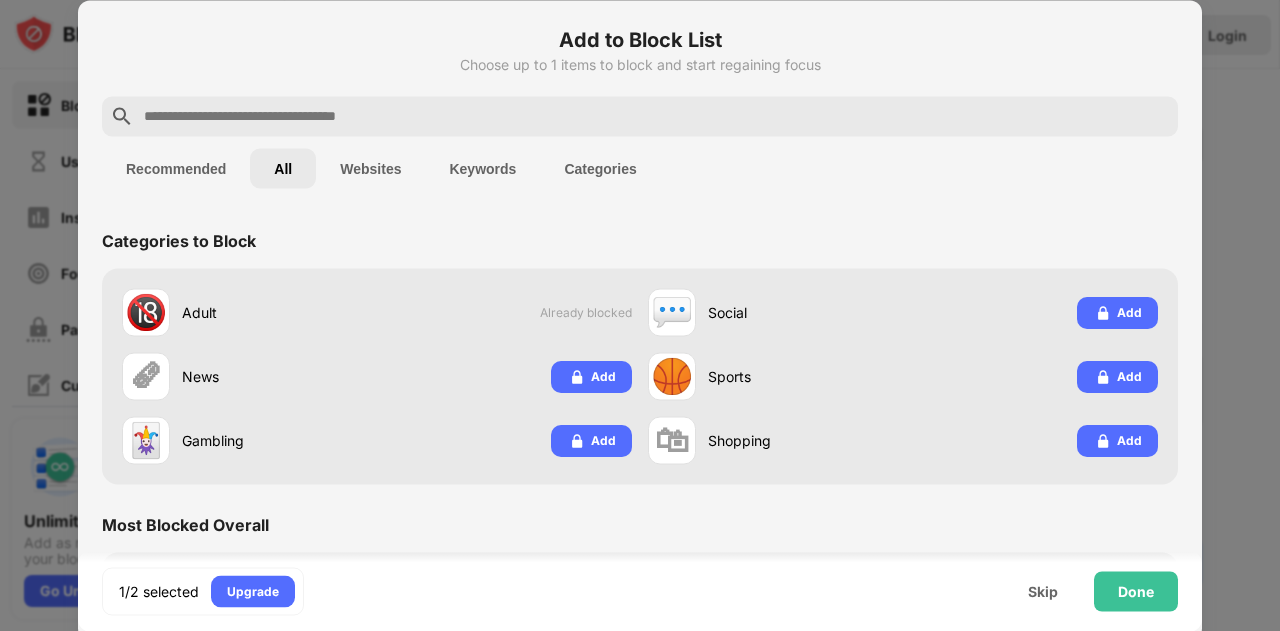 click at bounding box center (656, 116) 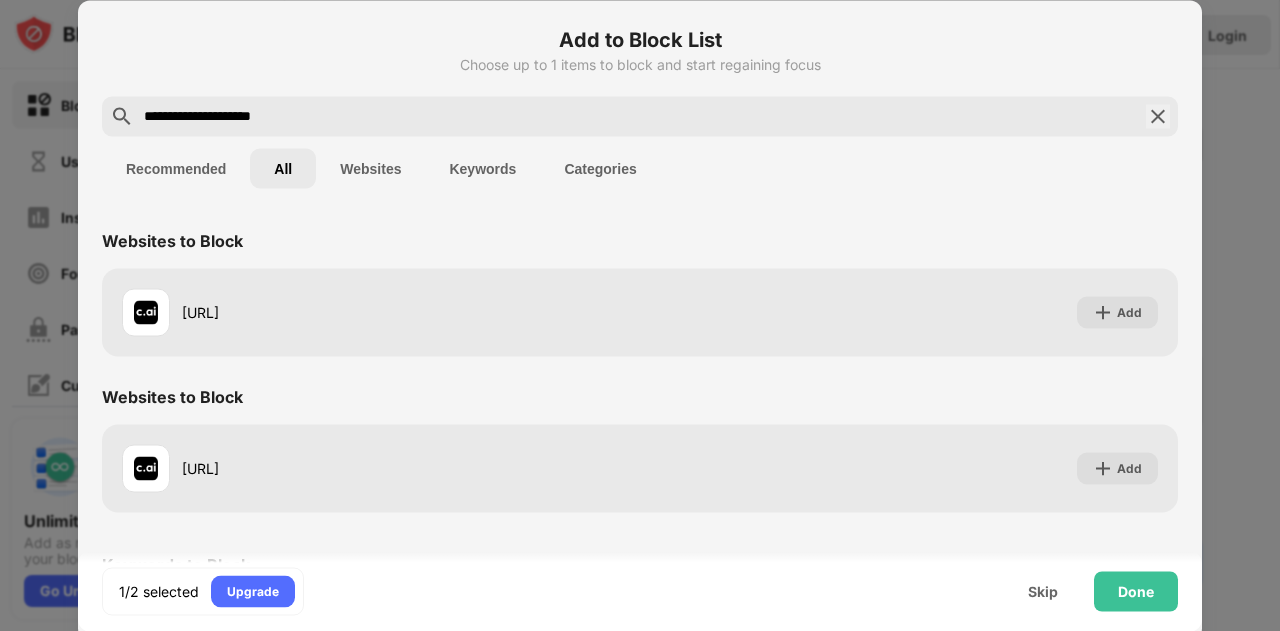 type on "**********" 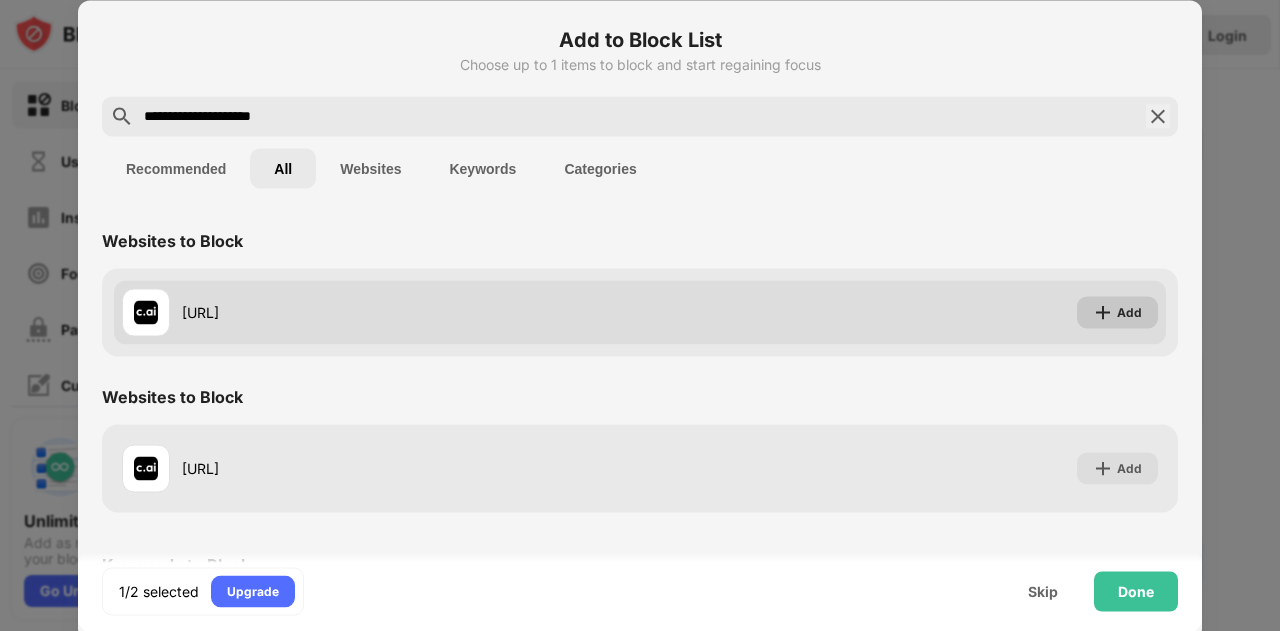 drag, startPoint x: 1177, startPoint y: 117, endPoint x: 1101, endPoint y: 297, distance: 195.3868 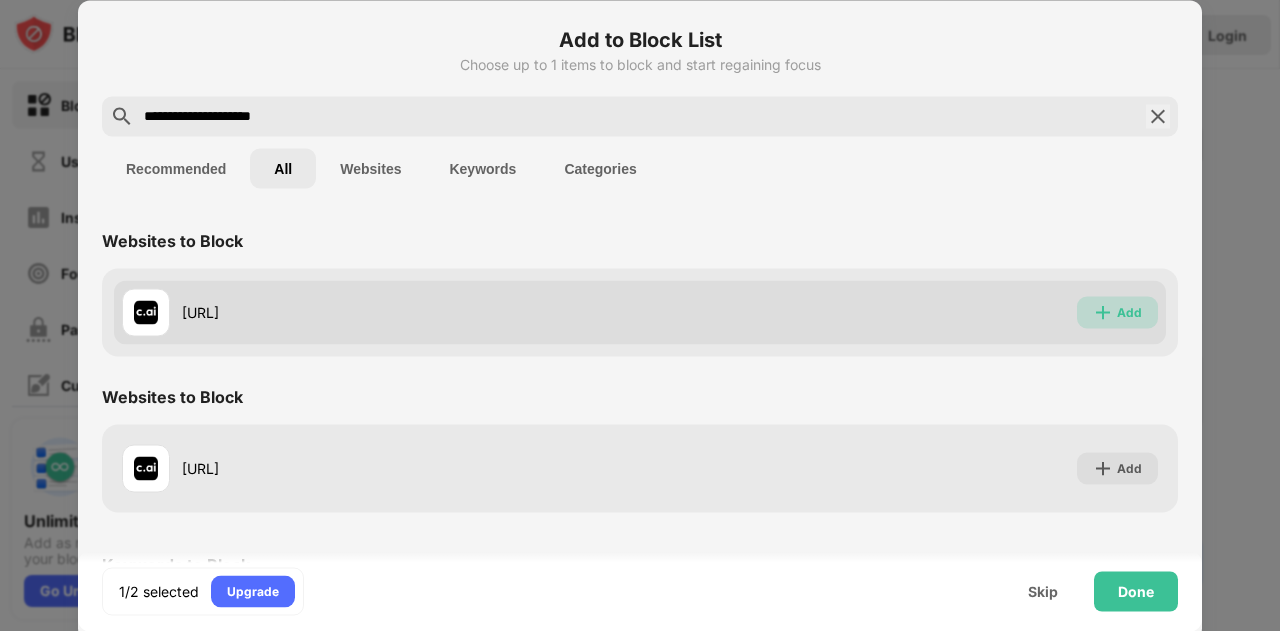 click on "Add" at bounding box center [1117, 312] 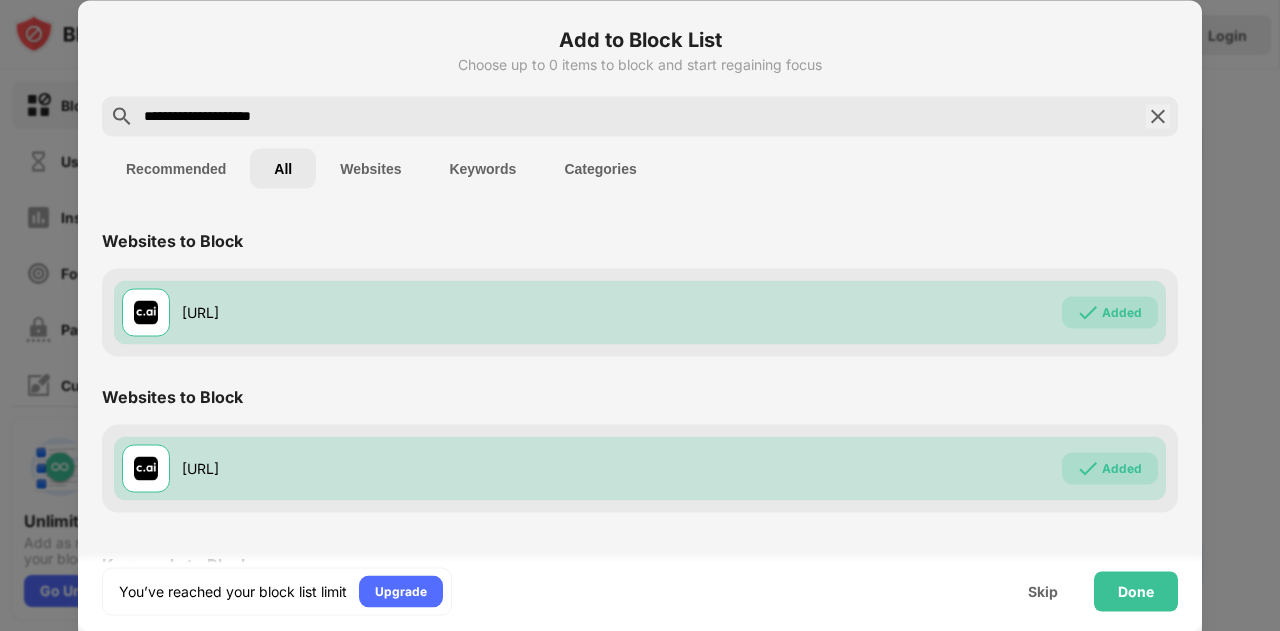 drag, startPoint x: 1202, startPoint y: 141, endPoint x: 1186, endPoint y: 181, distance: 43.081318 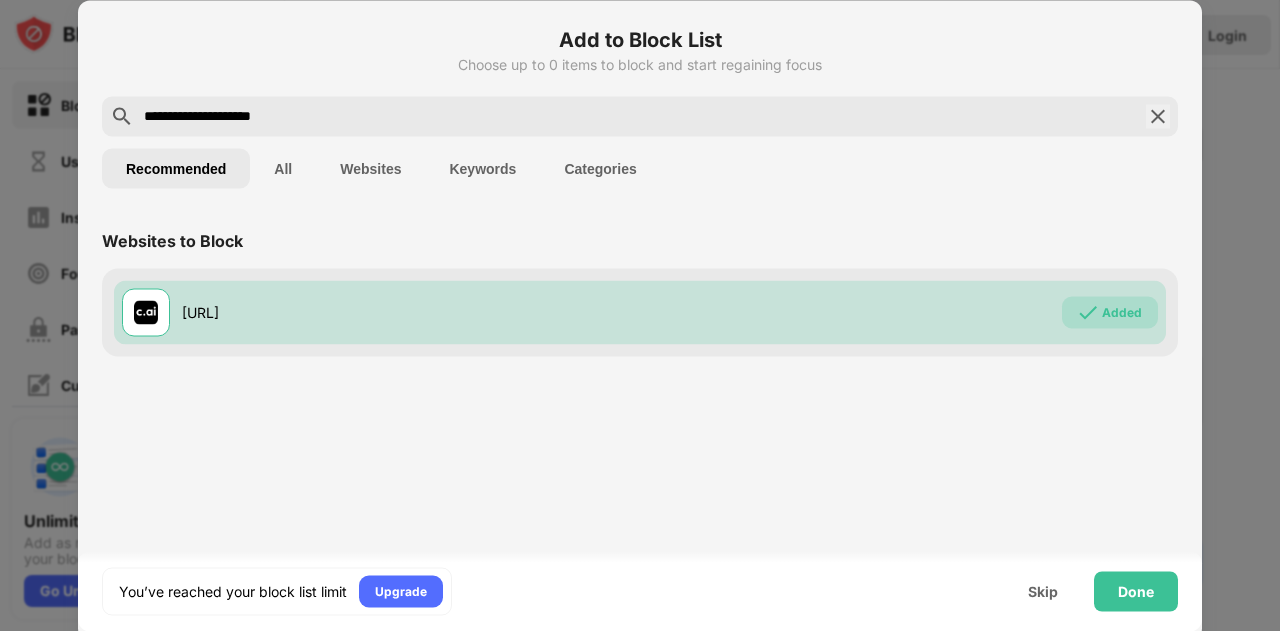 click at bounding box center (1158, 116) 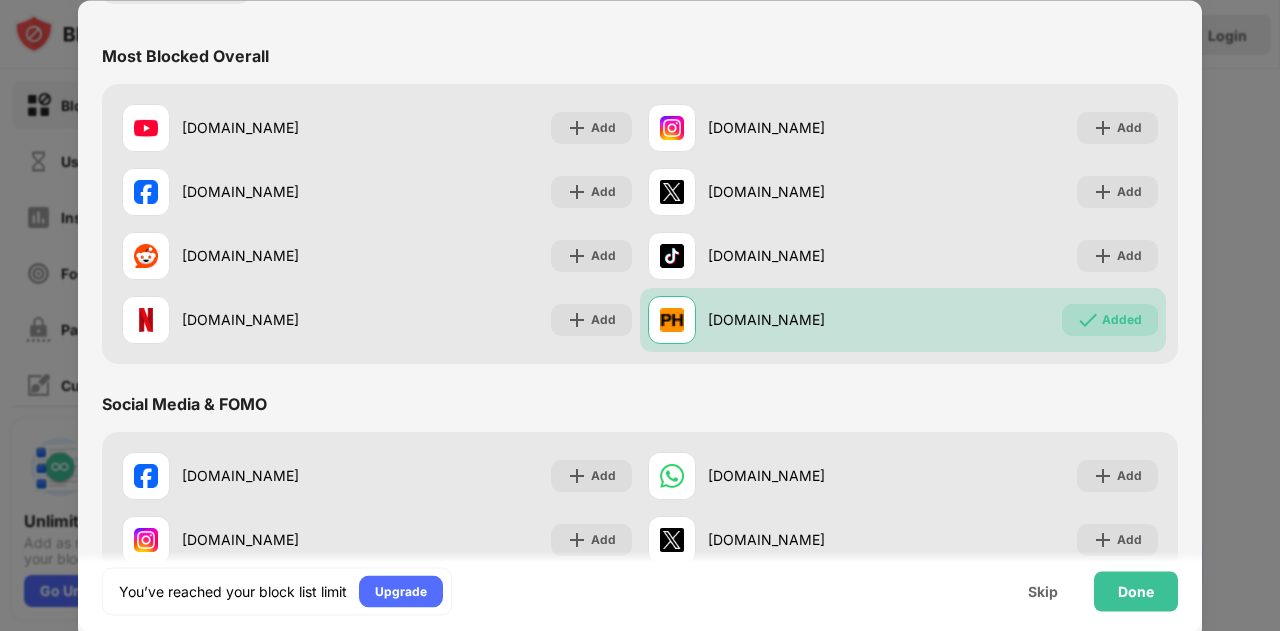 scroll, scrollTop: 199, scrollLeft: 0, axis: vertical 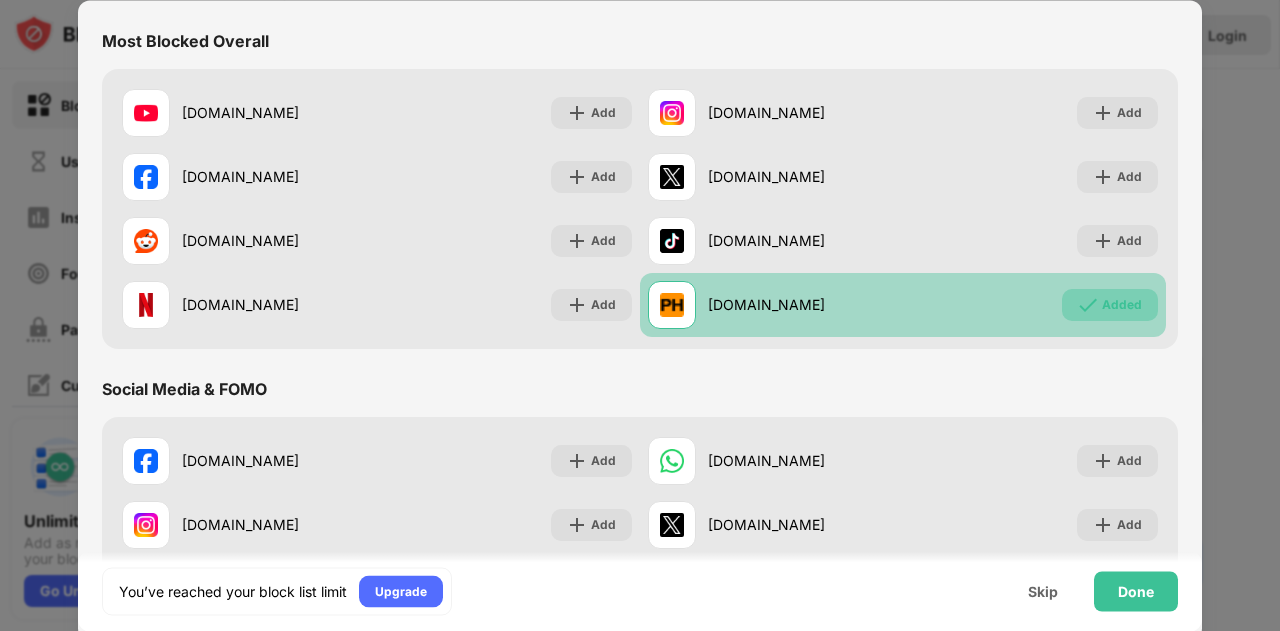 click on "Added" at bounding box center (1122, 305) 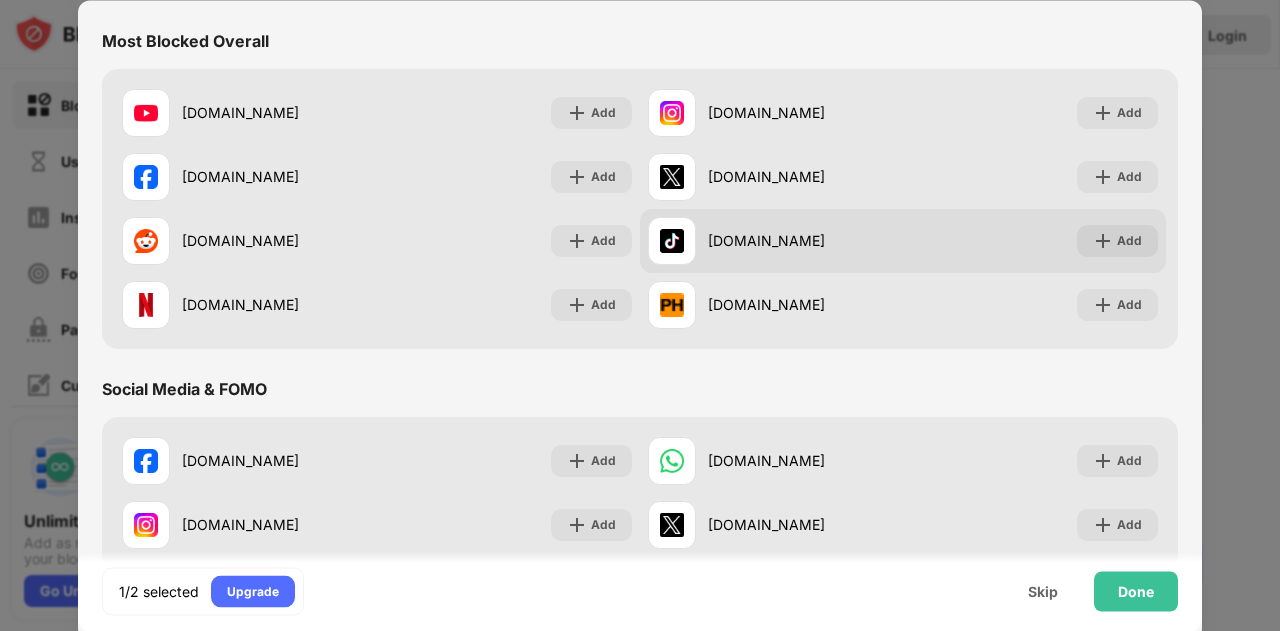 drag, startPoint x: 1067, startPoint y: 166, endPoint x: 1117, endPoint y: 222, distance: 75.073296 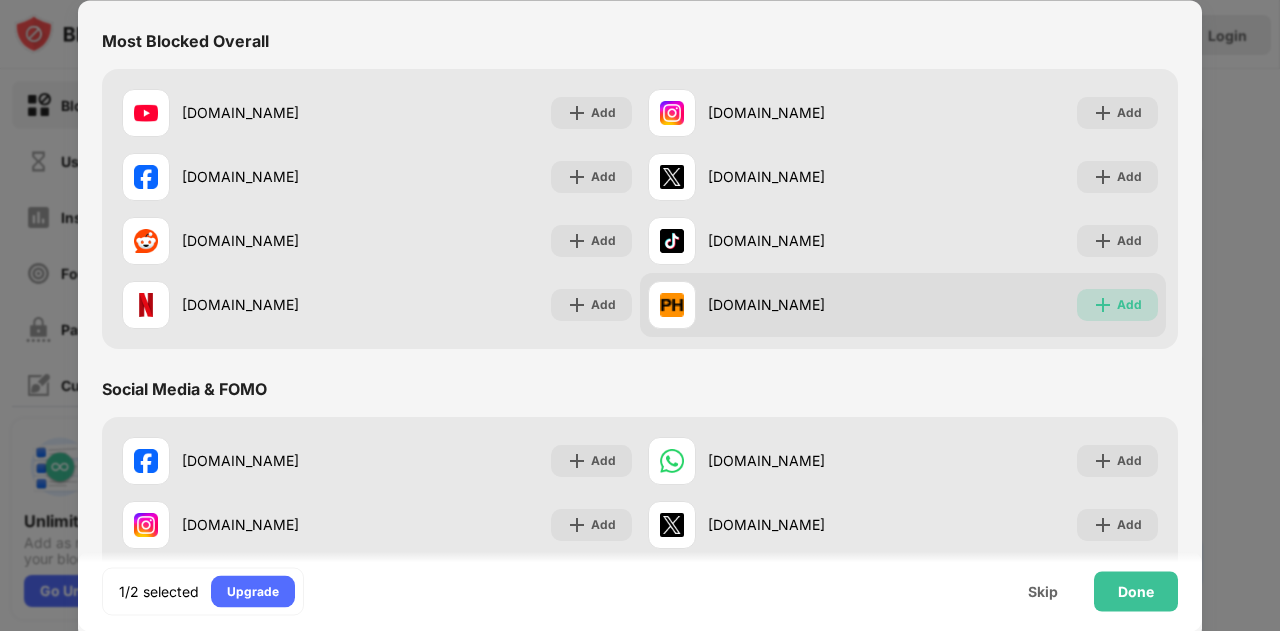 click at bounding box center [1103, 305] 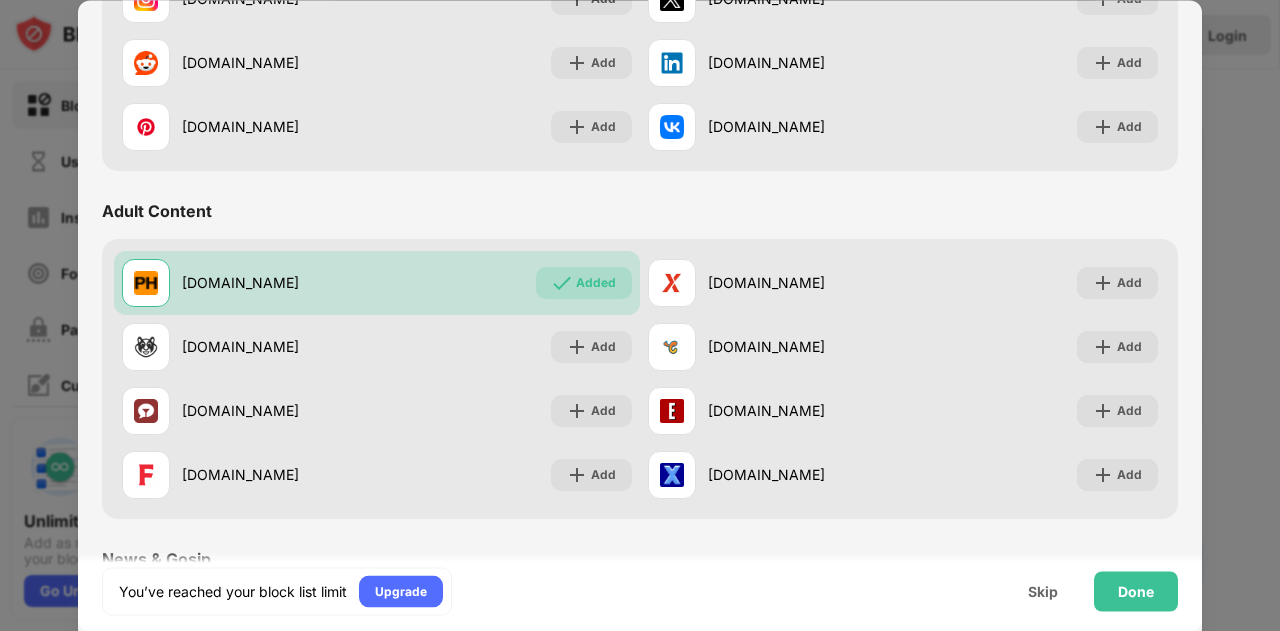 scroll, scrollTop: 728, scrollLeft: 0, axis: vertical 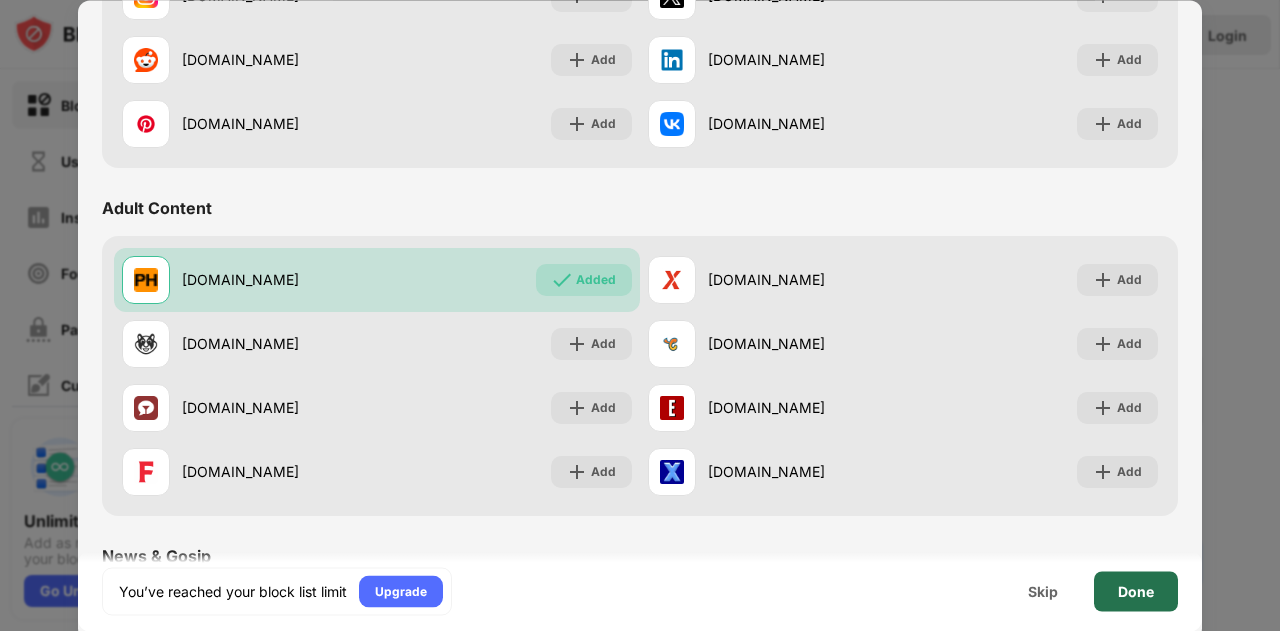 click on "Done" at bounding box center (1136, 591) 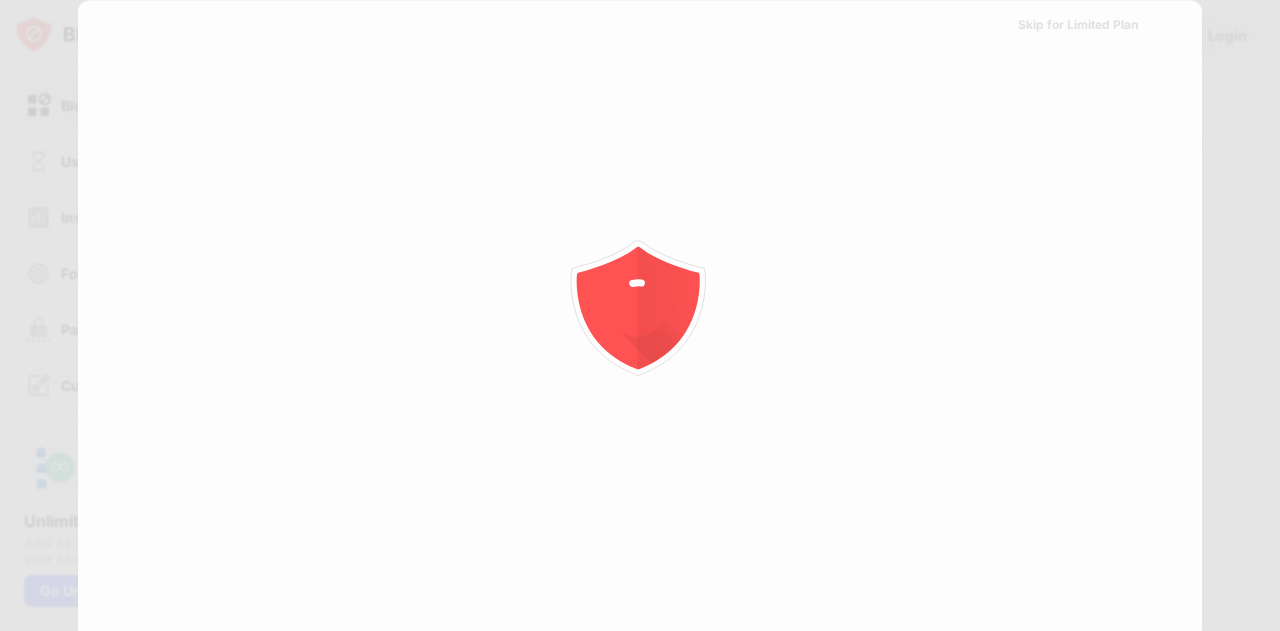 scroll, scrollTop: 0, scrollLeft: 0, axis: both 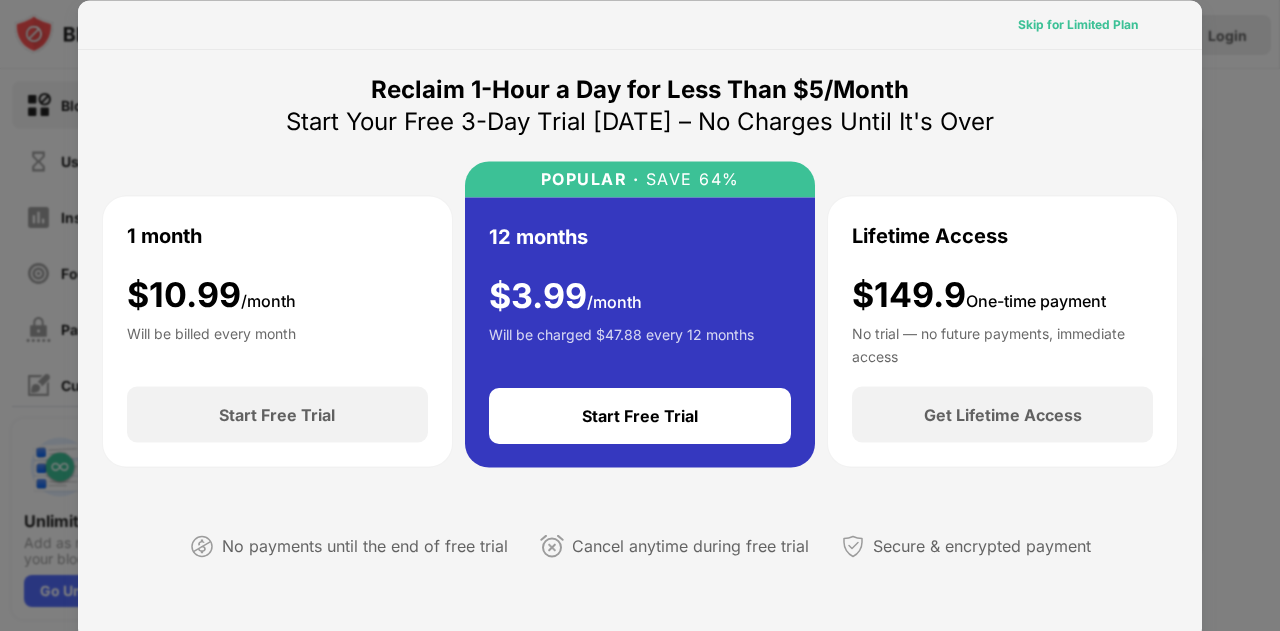 click on "Skip for Limited Plan" at bounding box center (1078, 24) 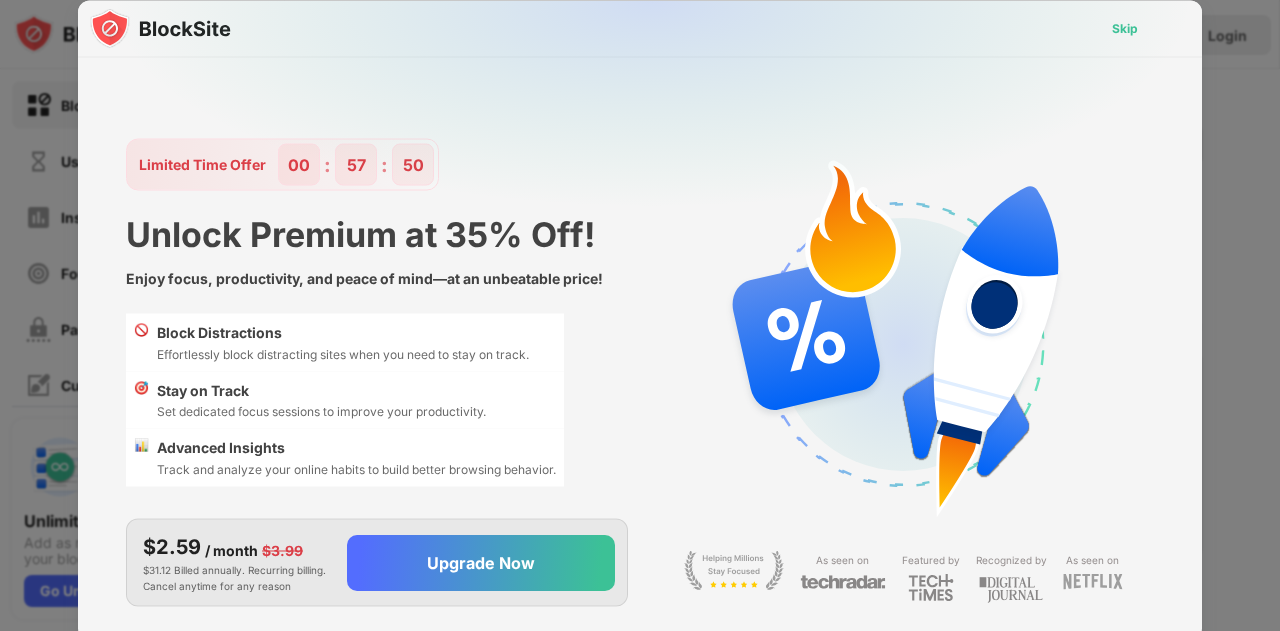 click on "Skip" at bounding box center (1125, 28) 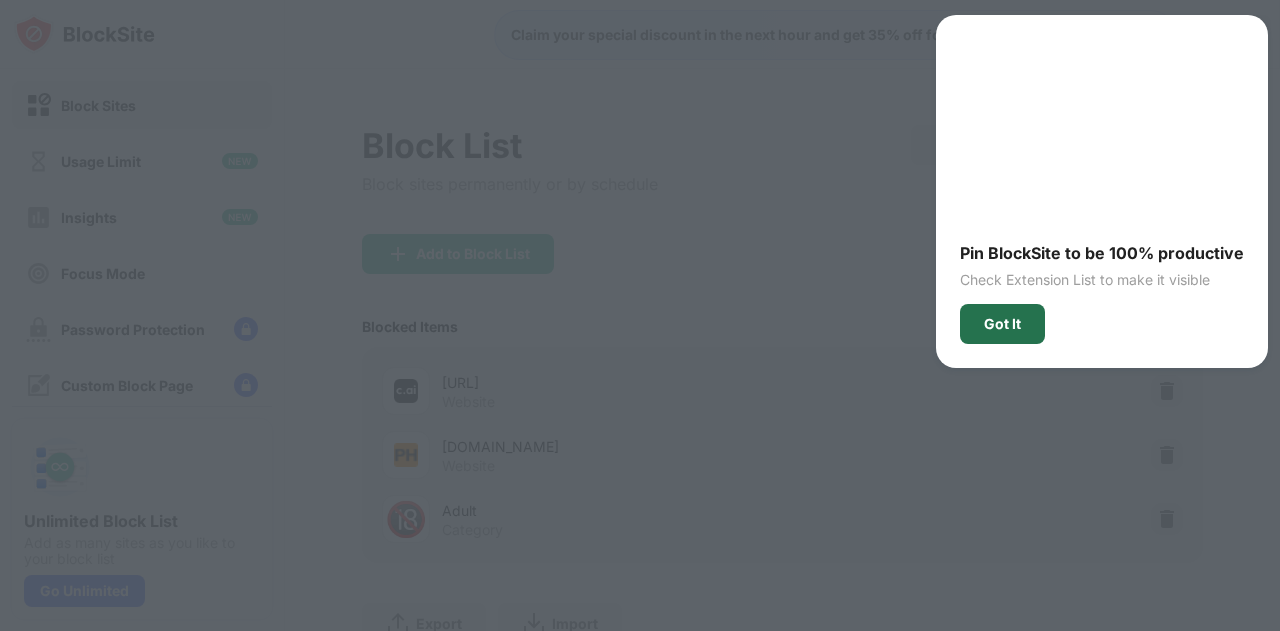 click on "Got It" at bounding box center [1002, 324] 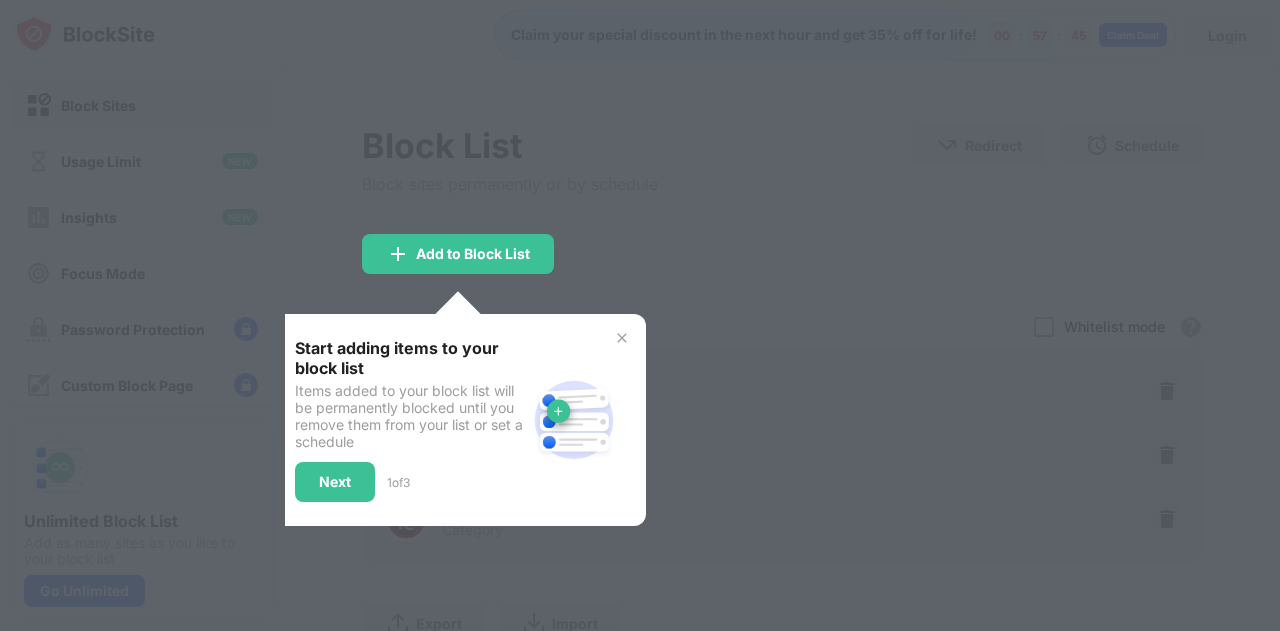 click at bounding box center [640, 315] 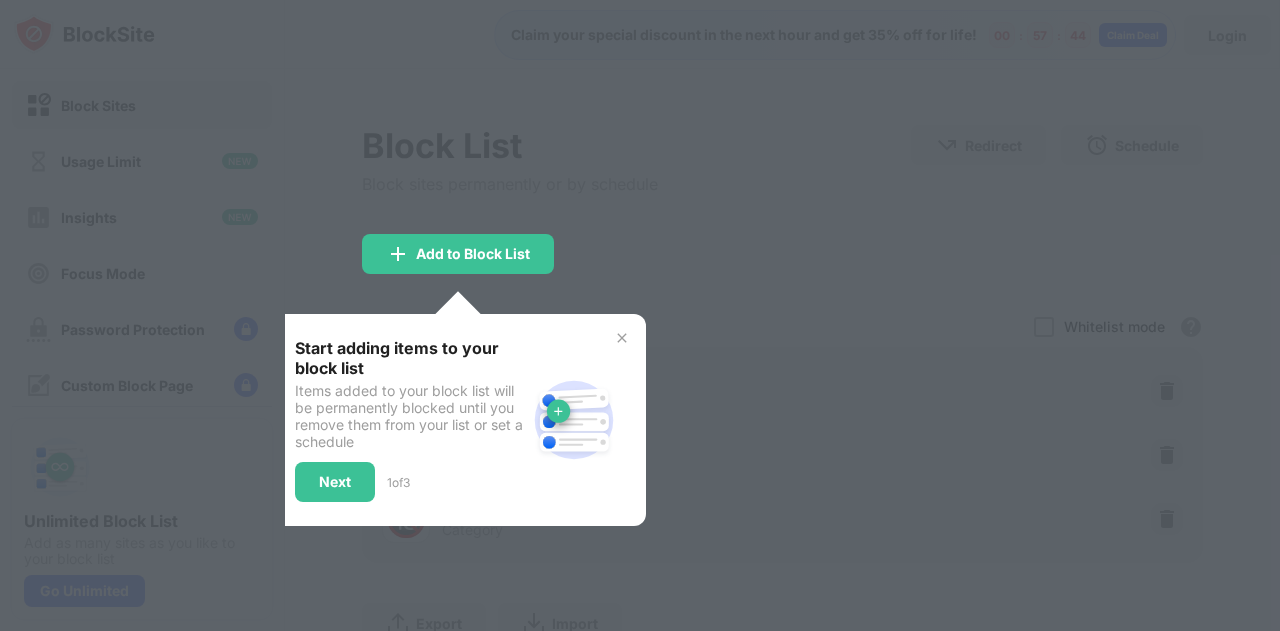 click at bounding box center [622, 338] 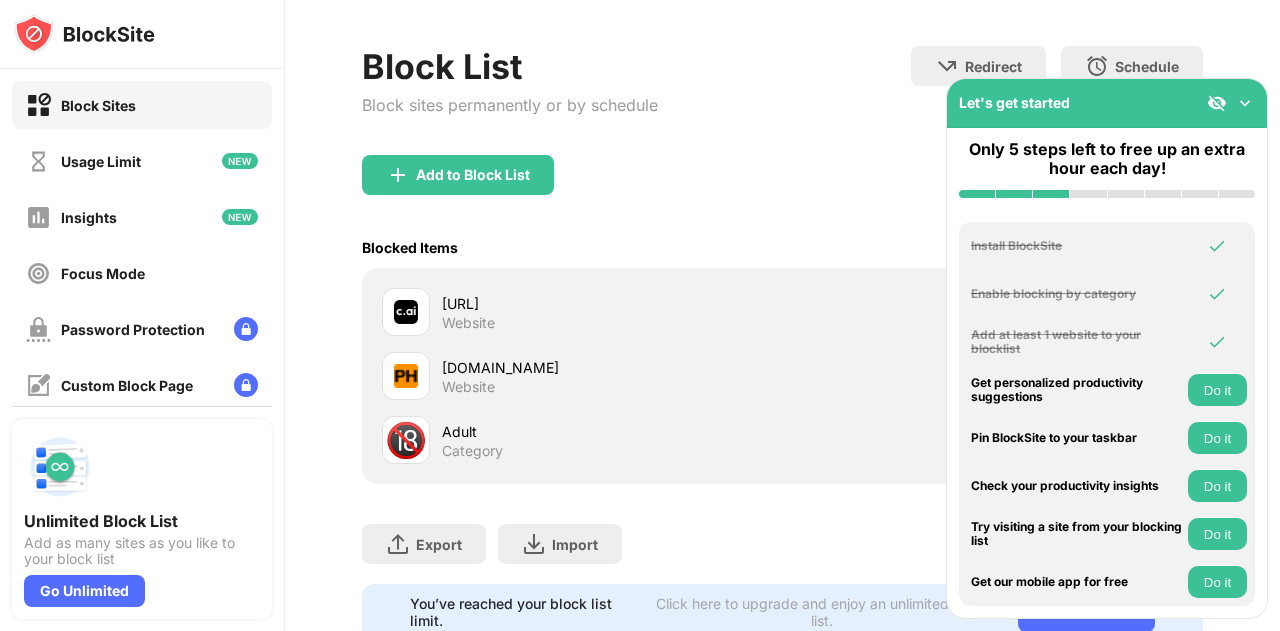 scroll, scrollTop: 82, scrollLeft: 0, axis: vertical 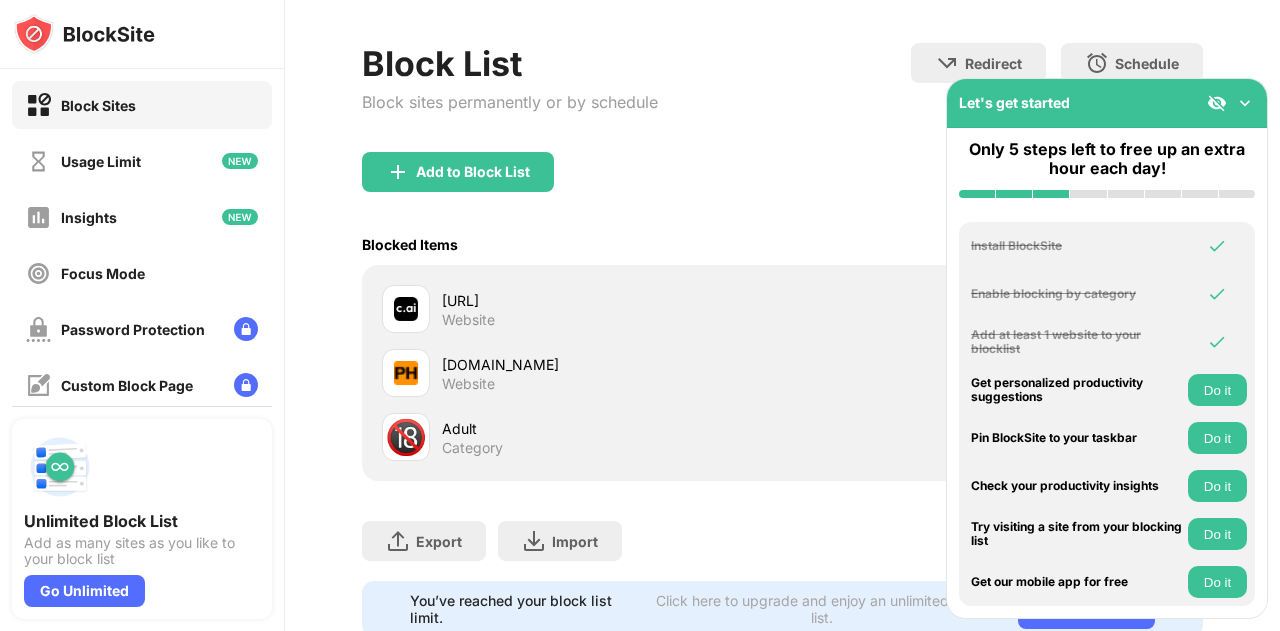 drag, startPoint x: 1279, startPoint y: 123, endPoint x: 1275, endPoint y: 185, distance: 62.1289 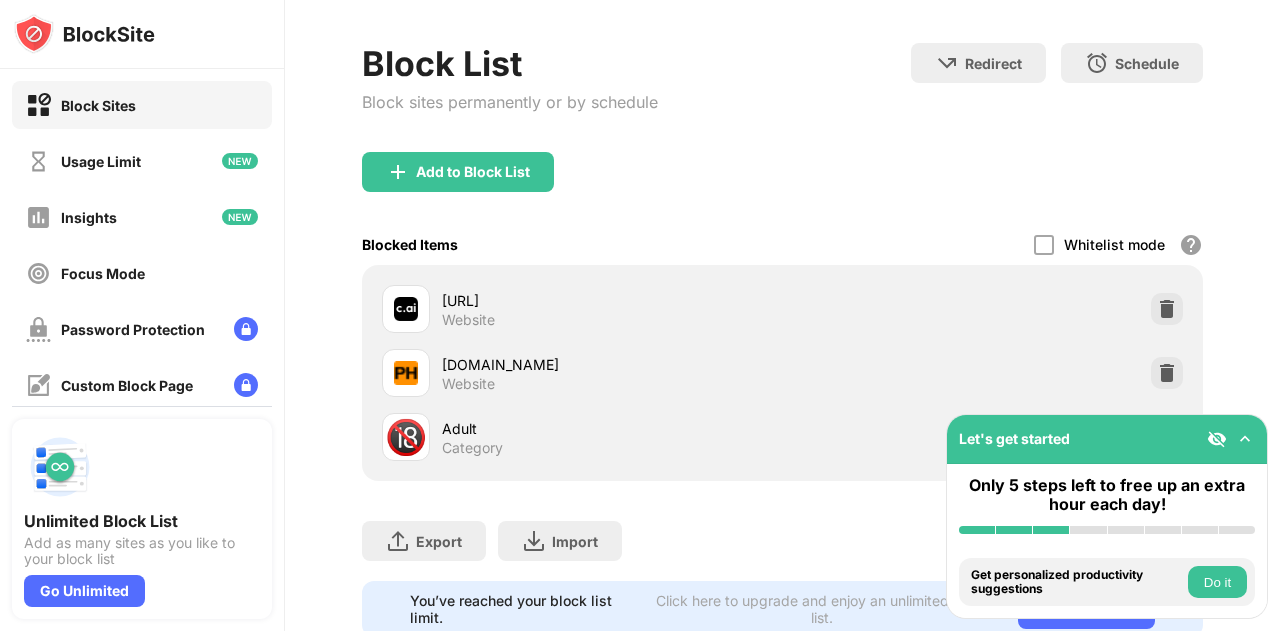 scroll, scrollTop: 158, scrollLeft: 0, axis: vertical 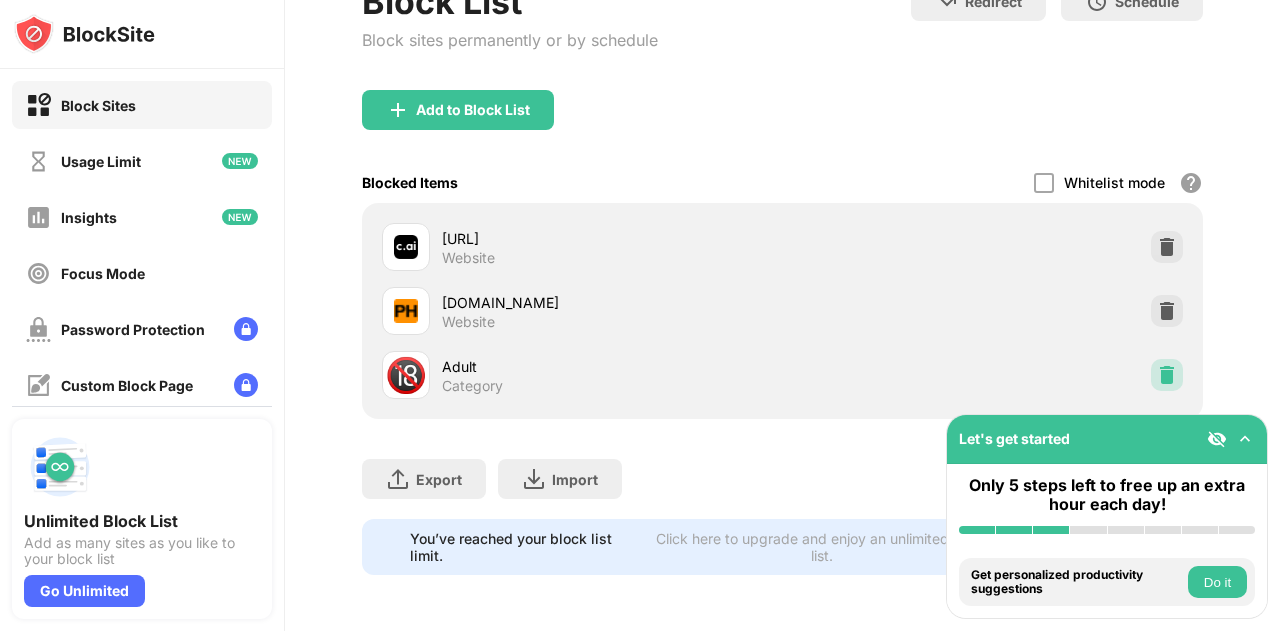 click at bounding box center (1167, 375) 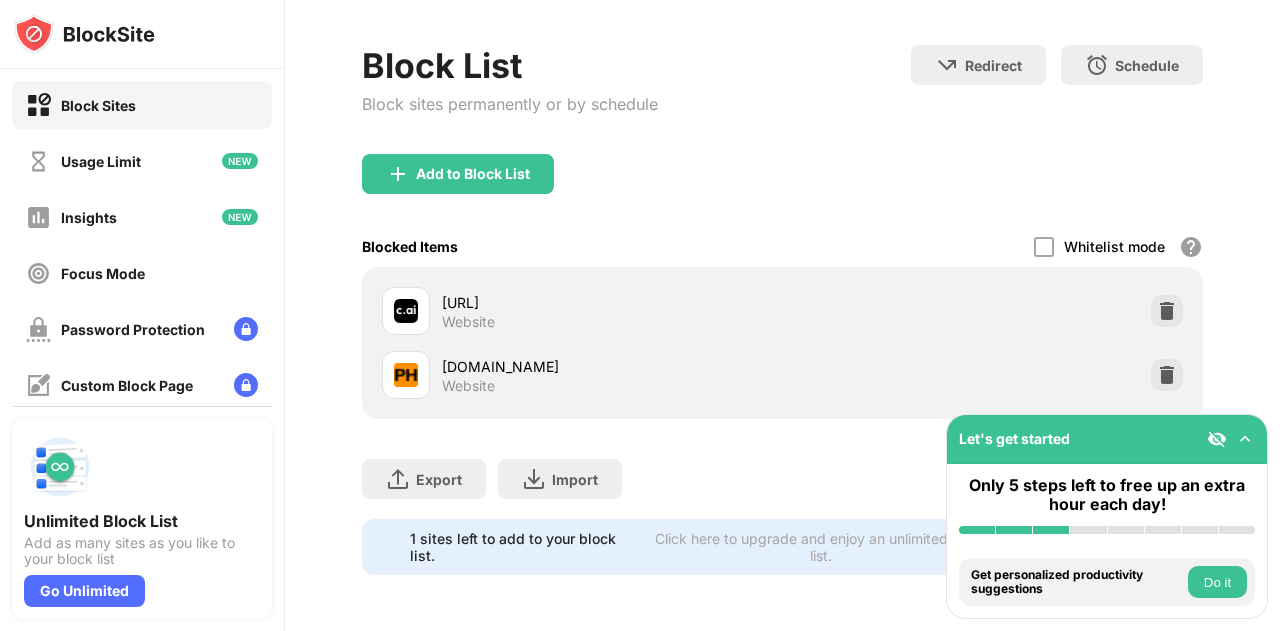 scroll, scrollTop: 94, scrollLeft: 0, axis: vertical 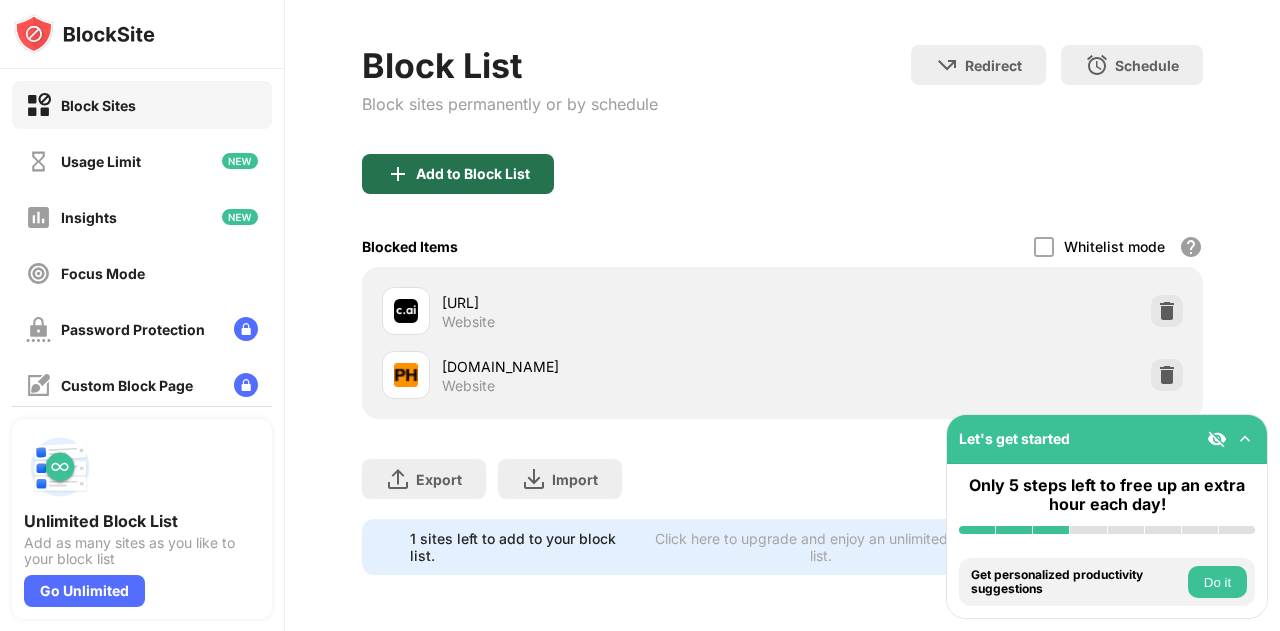 click on "Add to Block List" at bounding box center (458, 174) 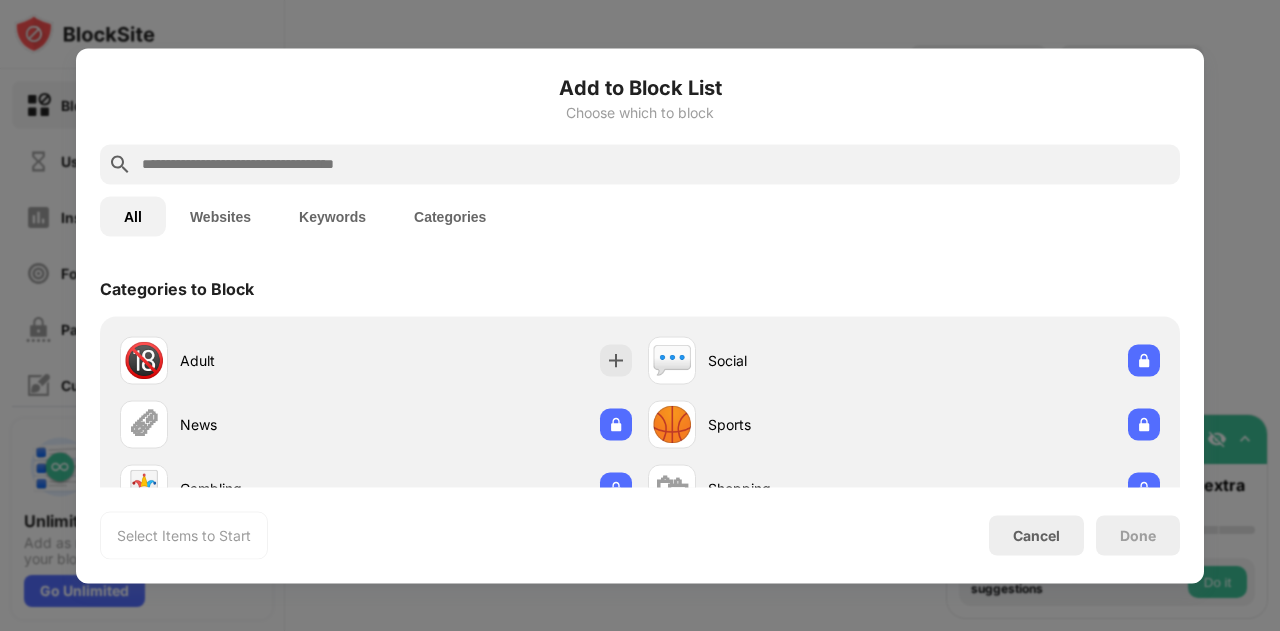 drag, startPoint x: 236, startPoint y: 282, endPoint x: 504, endPoint y: 529, distance: 364.46262 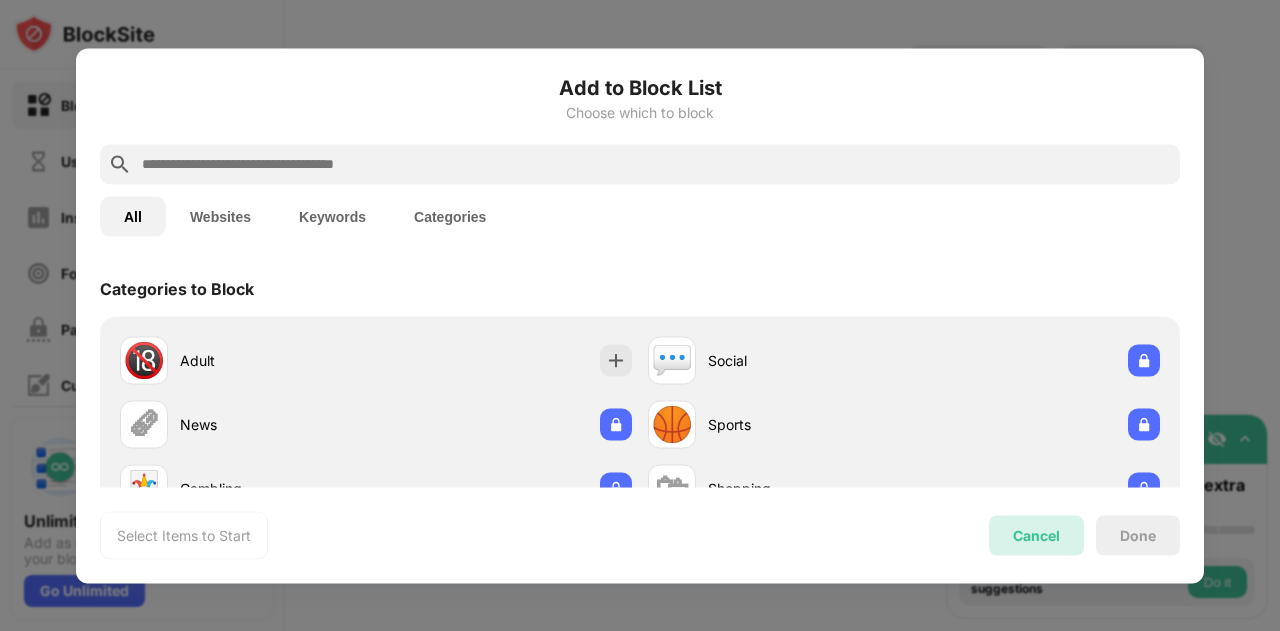click on "Cancel" at bounding box center [1036, 535] 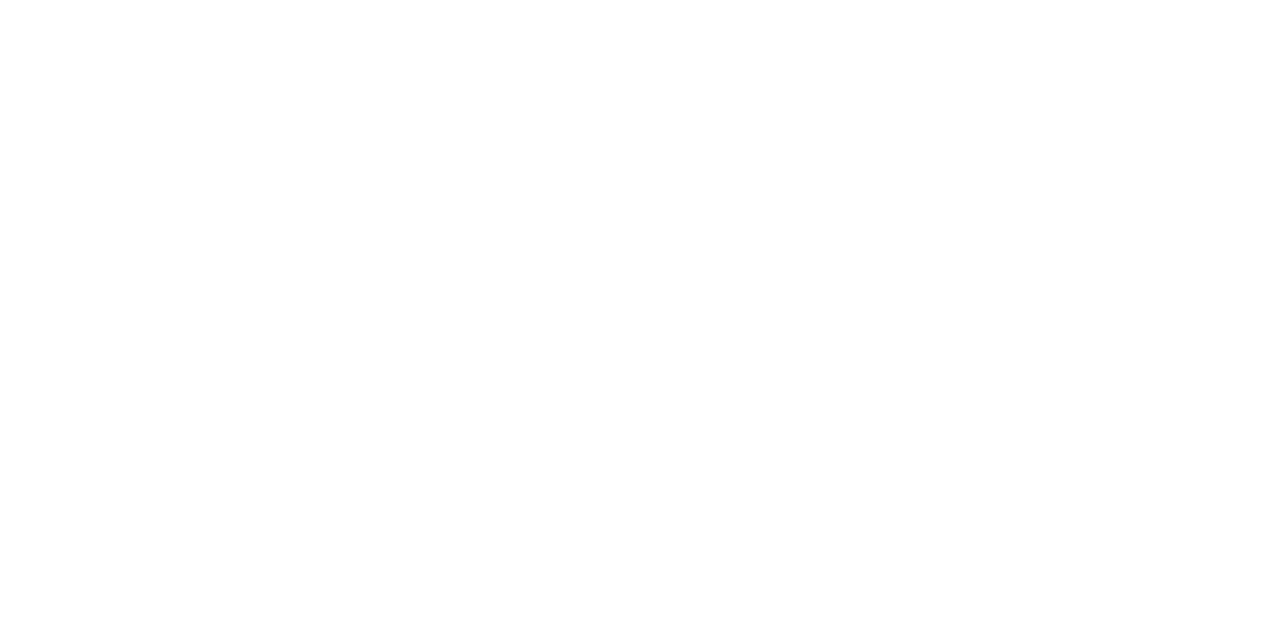 scroll, scrollTop: 0, scrollLeft: 0, axis: both 